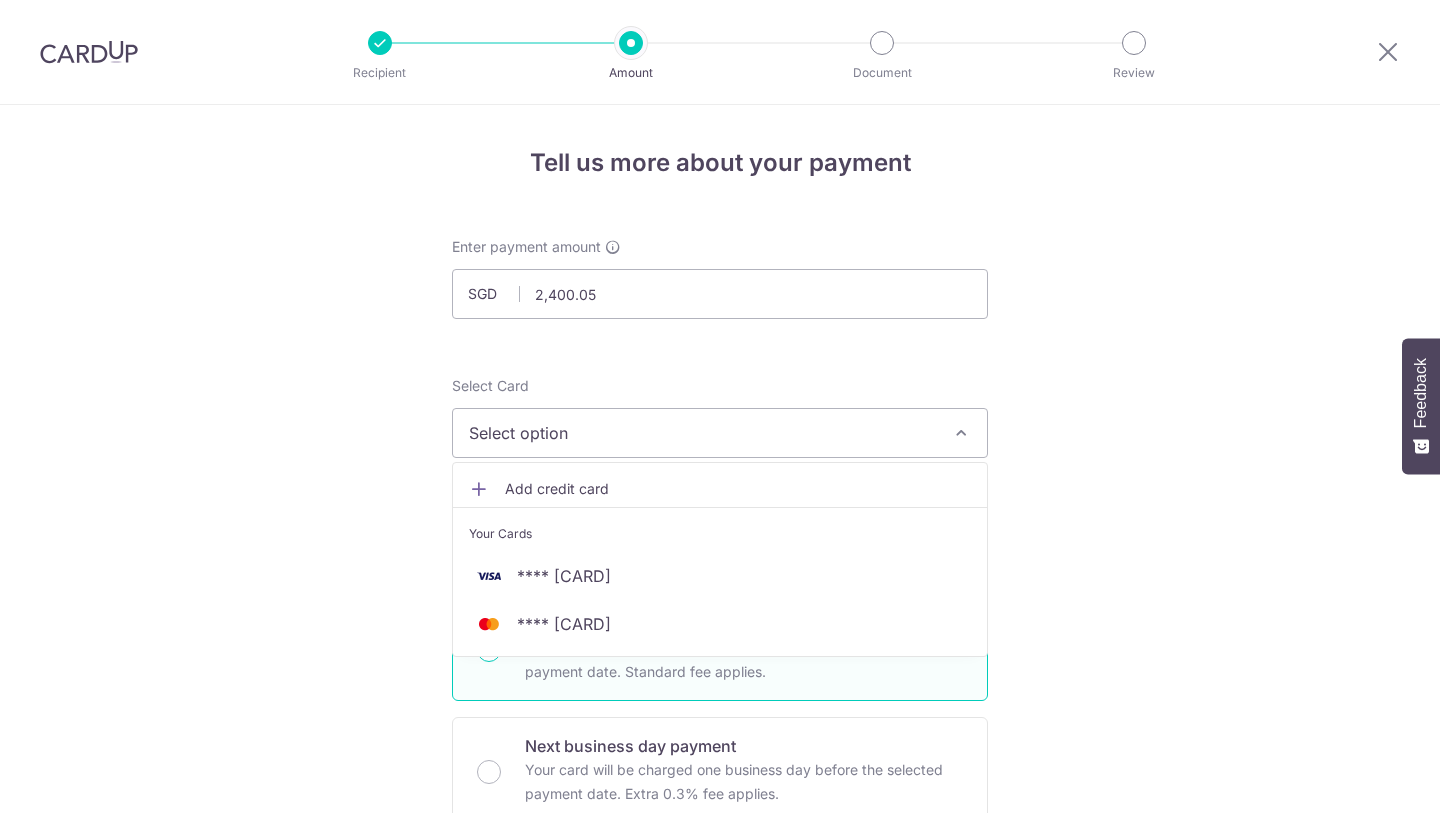 scroll, scrollTop: 0, scrollLeft: 0, axis: both 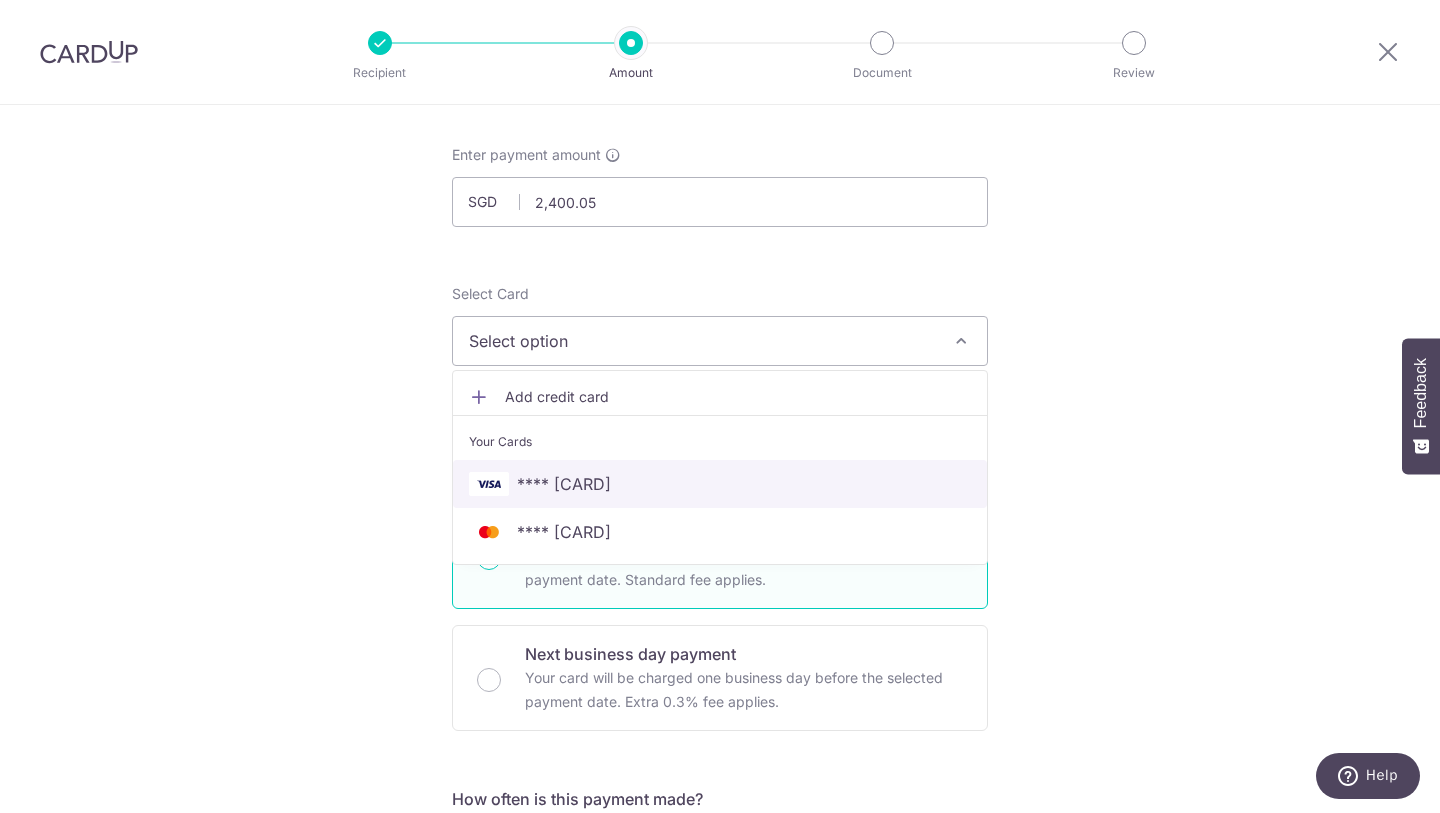 click on "**** [CARD]" at bounding box center (720, 484) 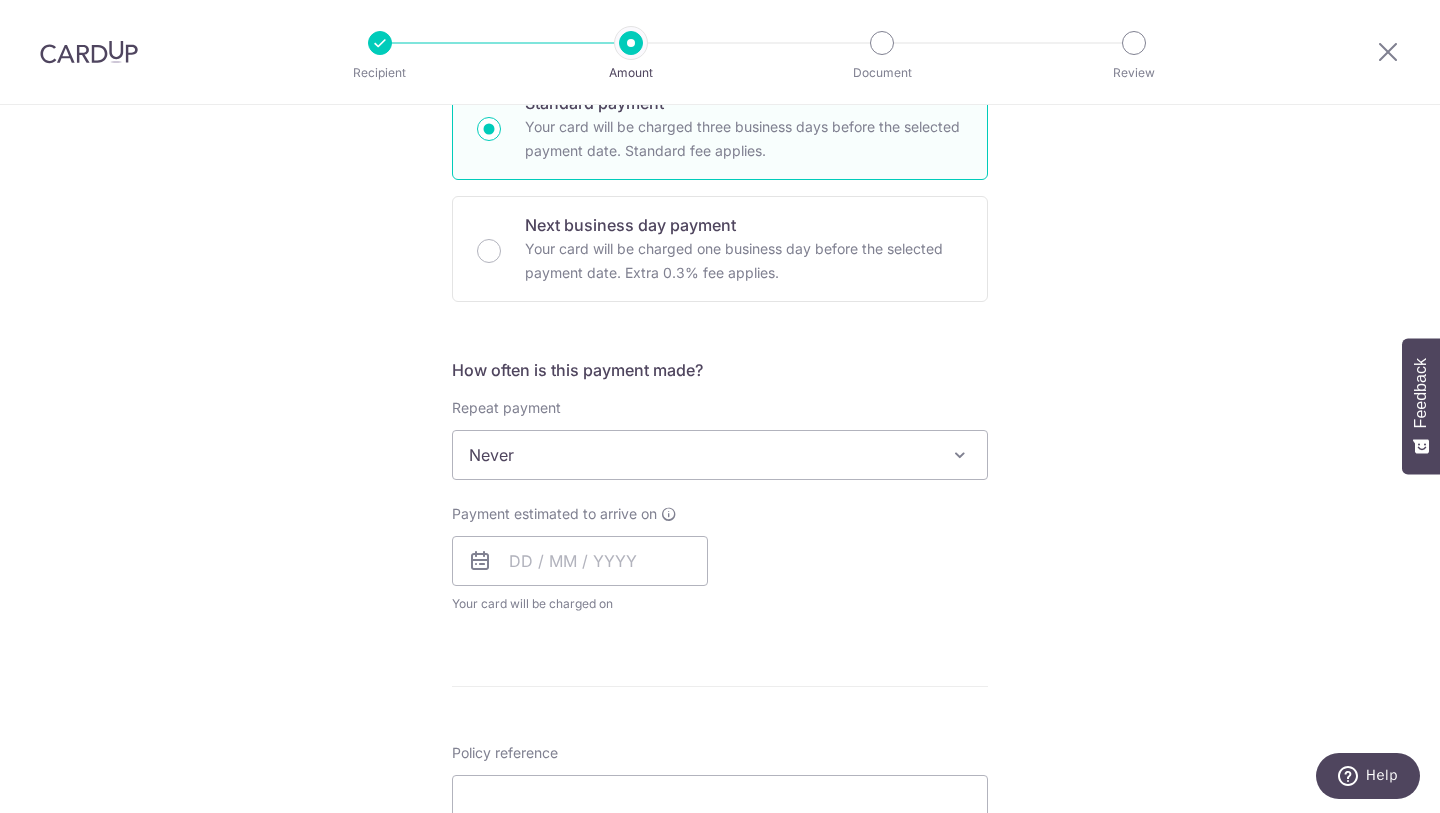 scroll, scrollTop: 523, scrollLeft: 0, axis: vertical 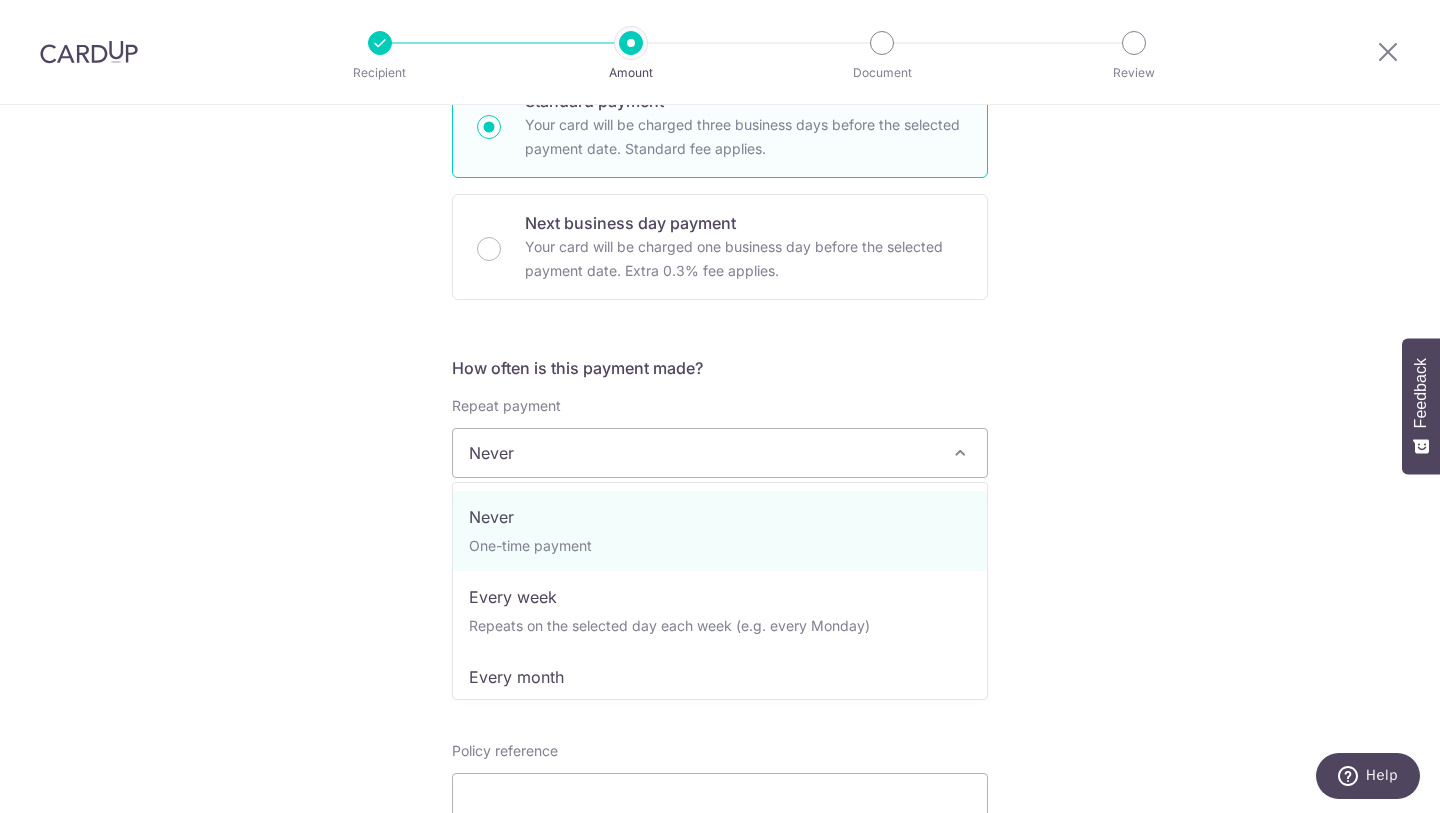 click on "Never" at bounding box center [720, 453] 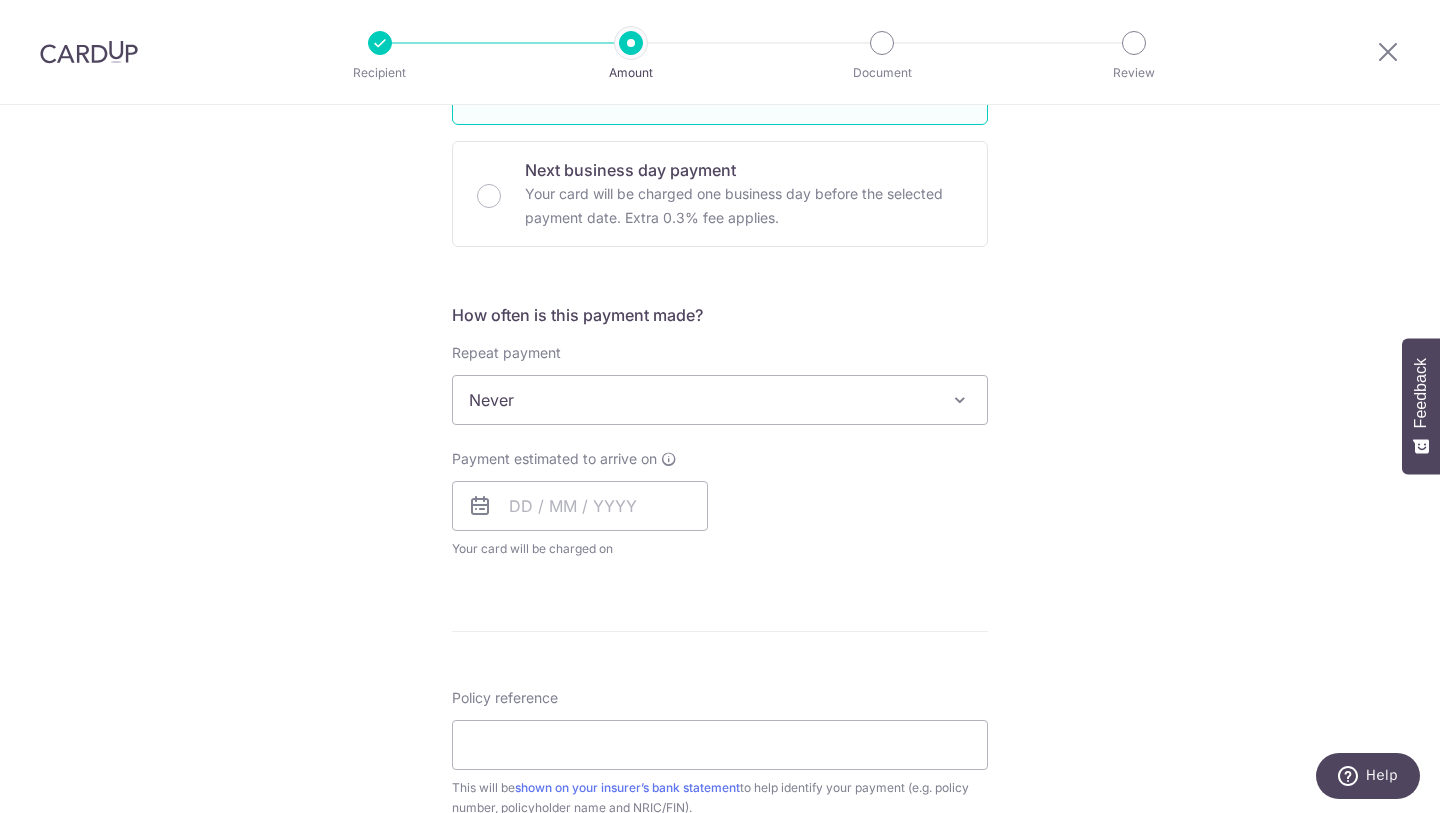 scroll, scrollTop: 594, scrollLeft: 0, axis: vertical 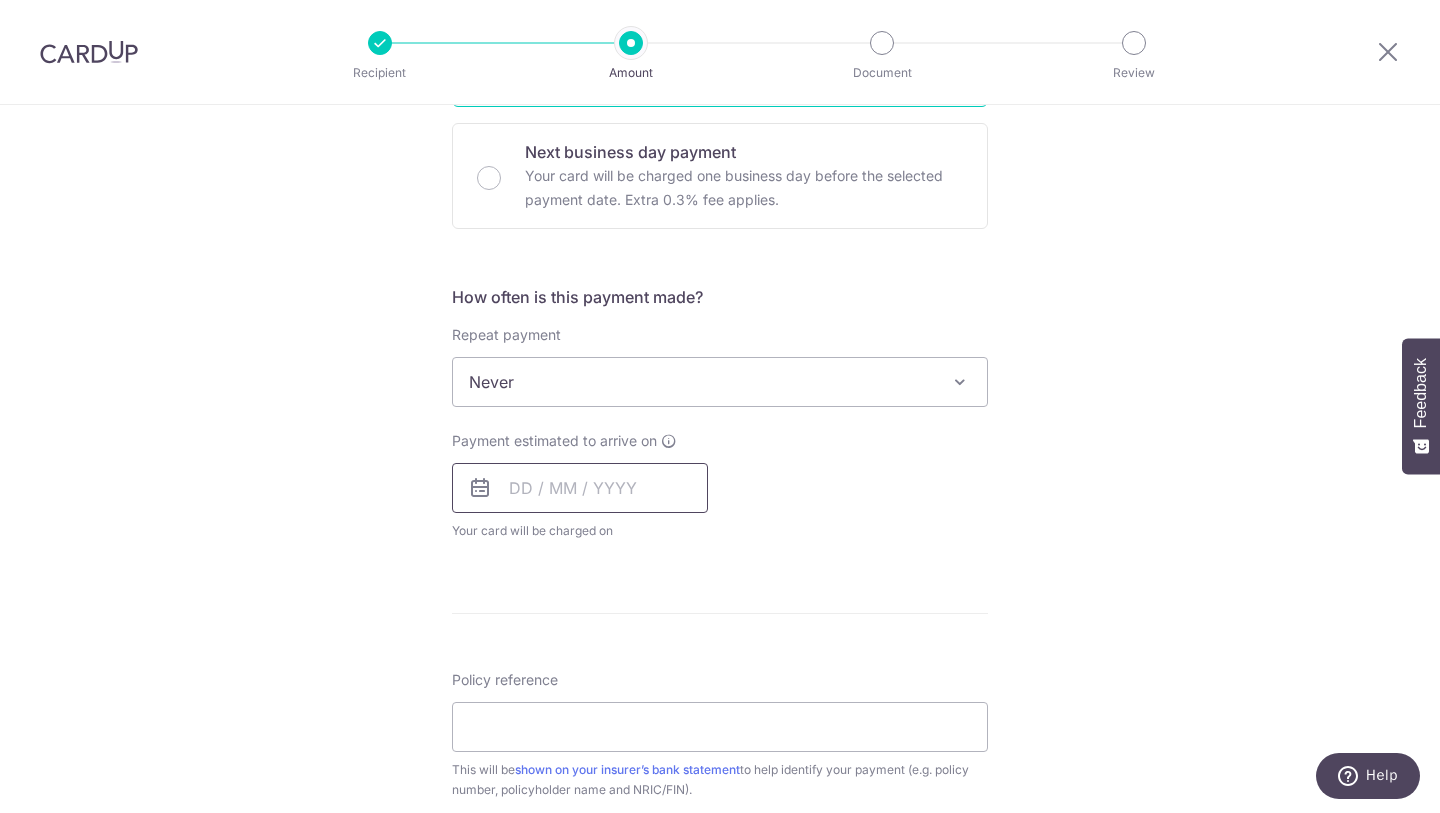 click at bounding box center (580, 488) 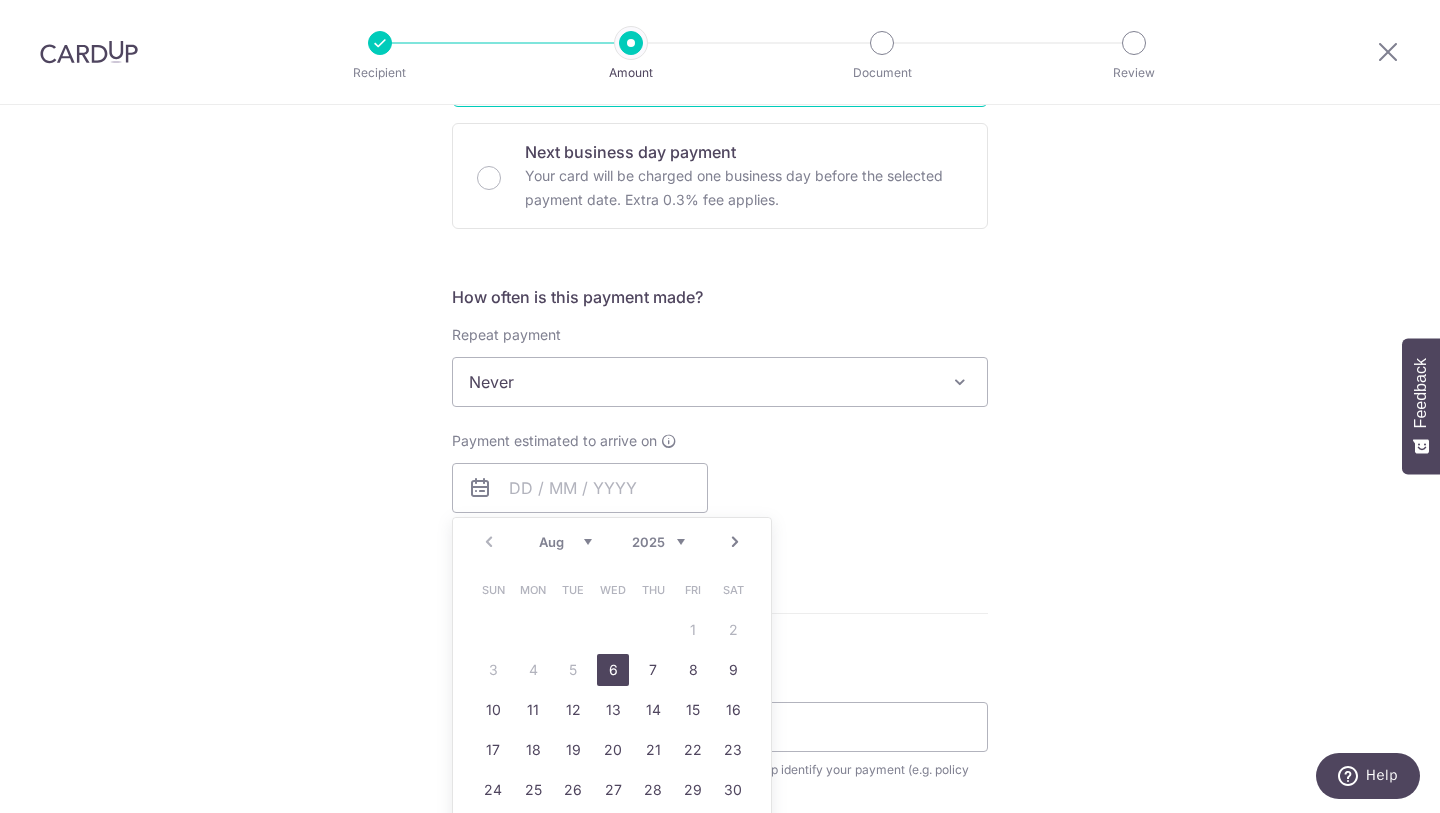 click on "6" at bounding box center [613, 670] 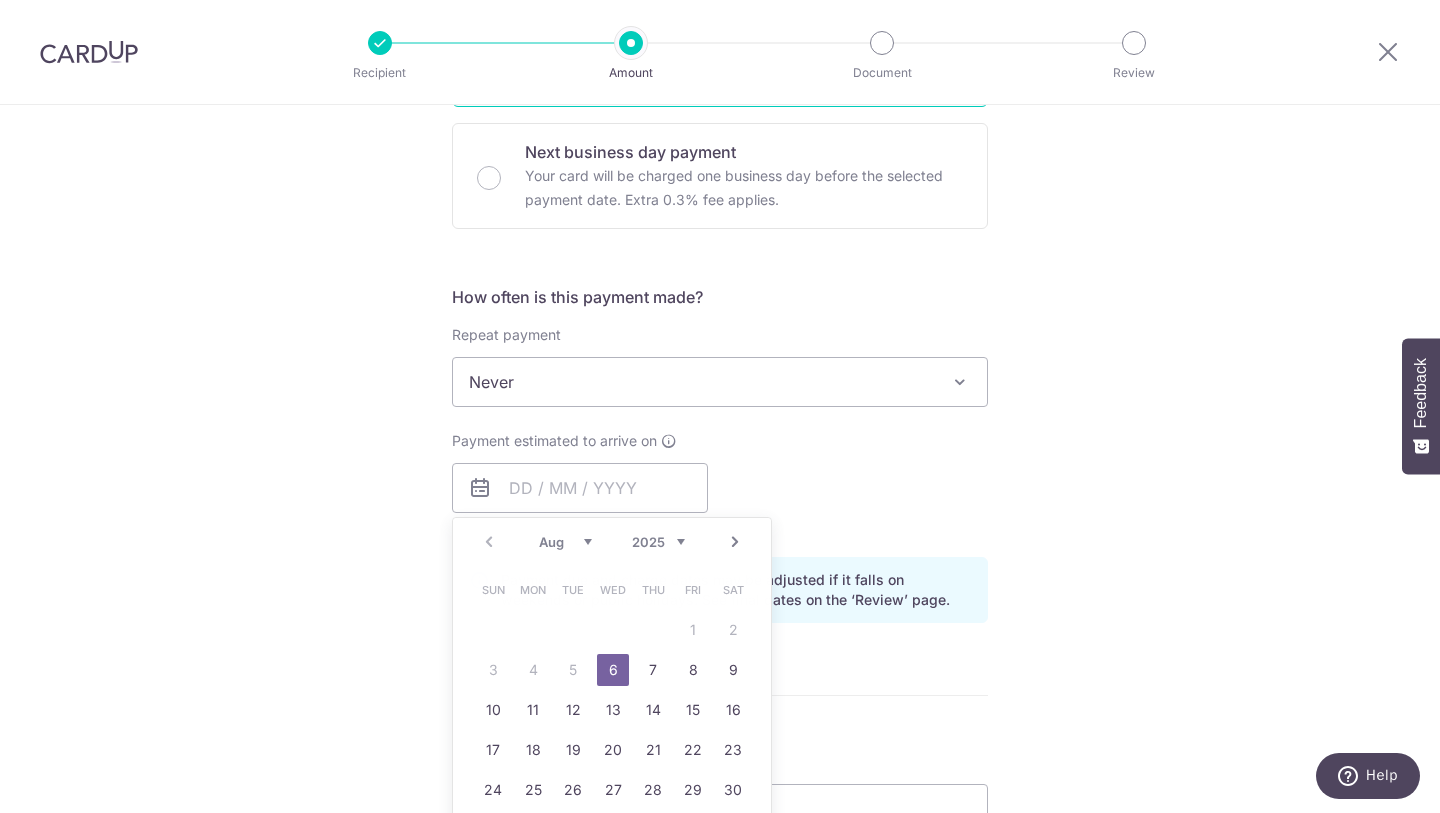 type on "06/08/2025" 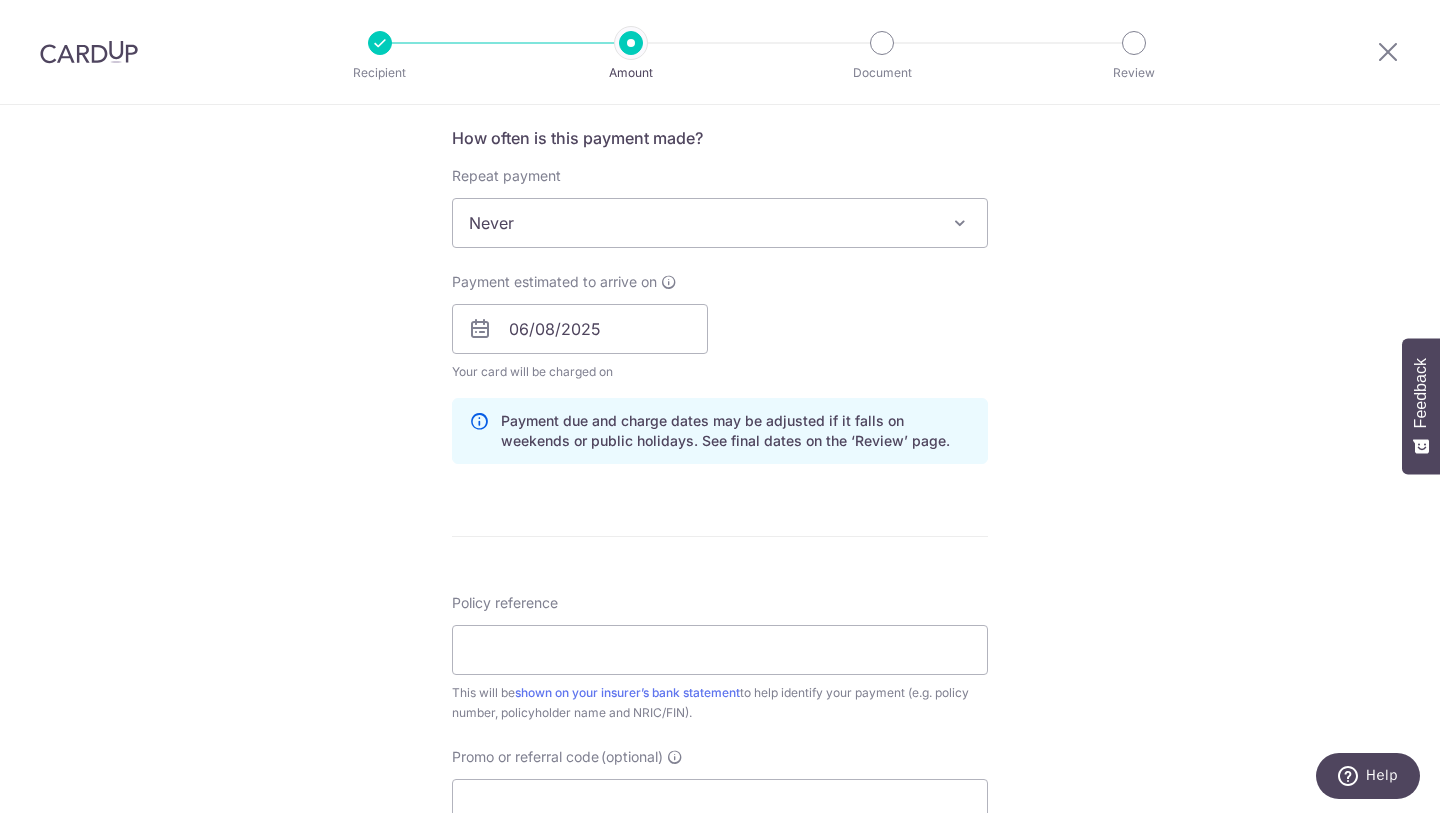 scroll, scrollTop: 948, scrollLeft: 0, axis: vertical 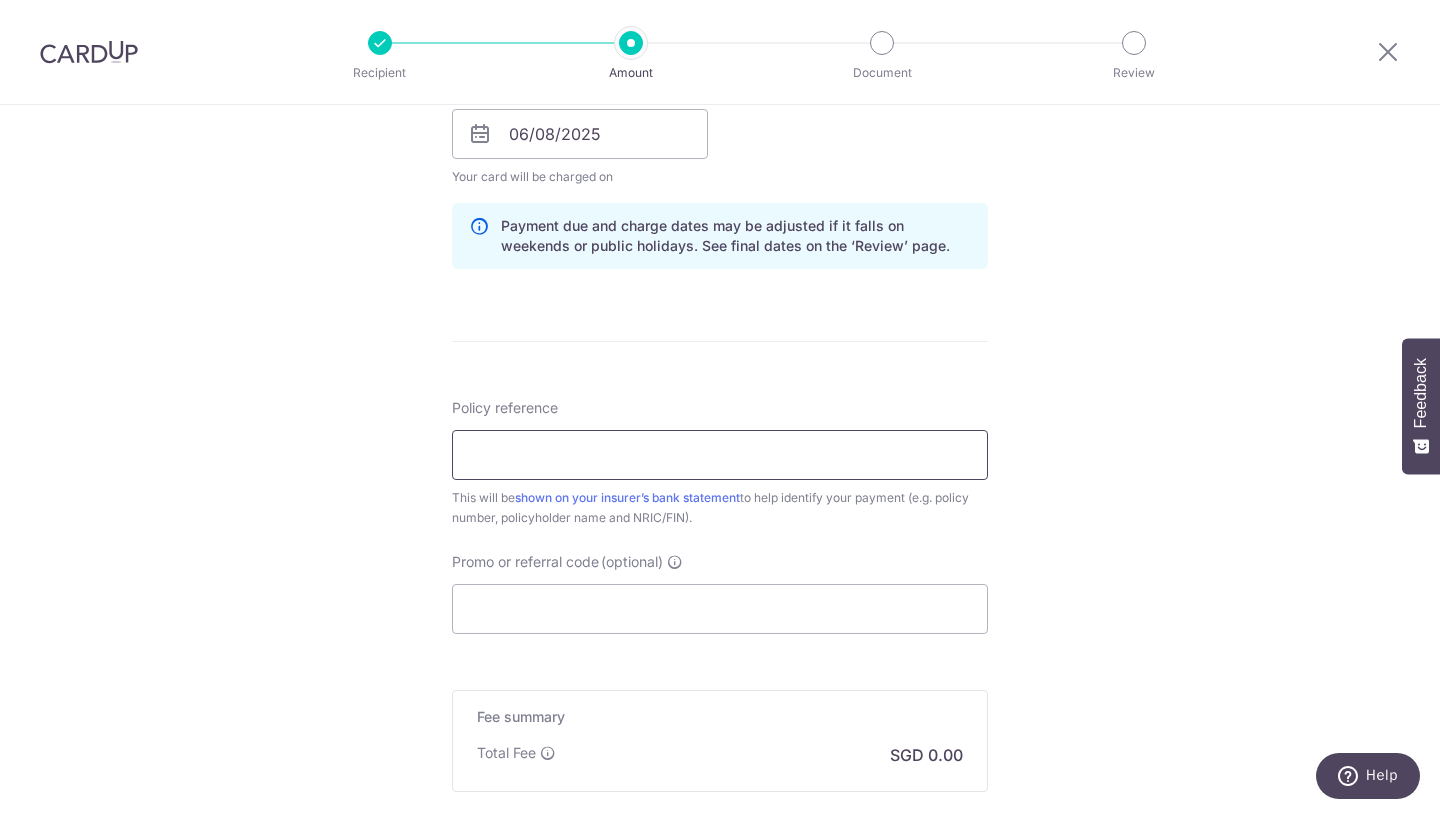 click on "Policy reference" at bounding box center (720, 455) 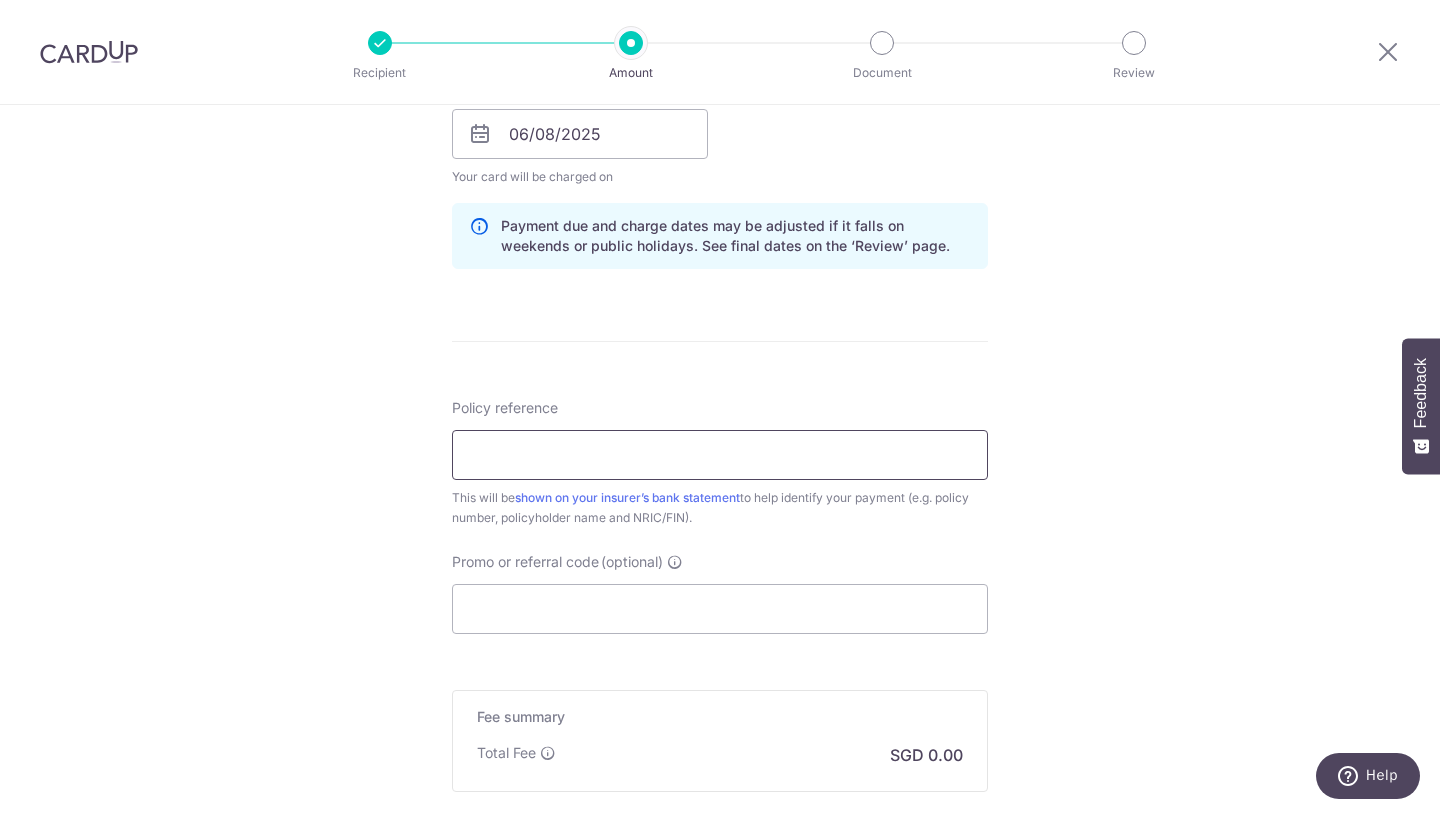 paste on "[PHONE]" 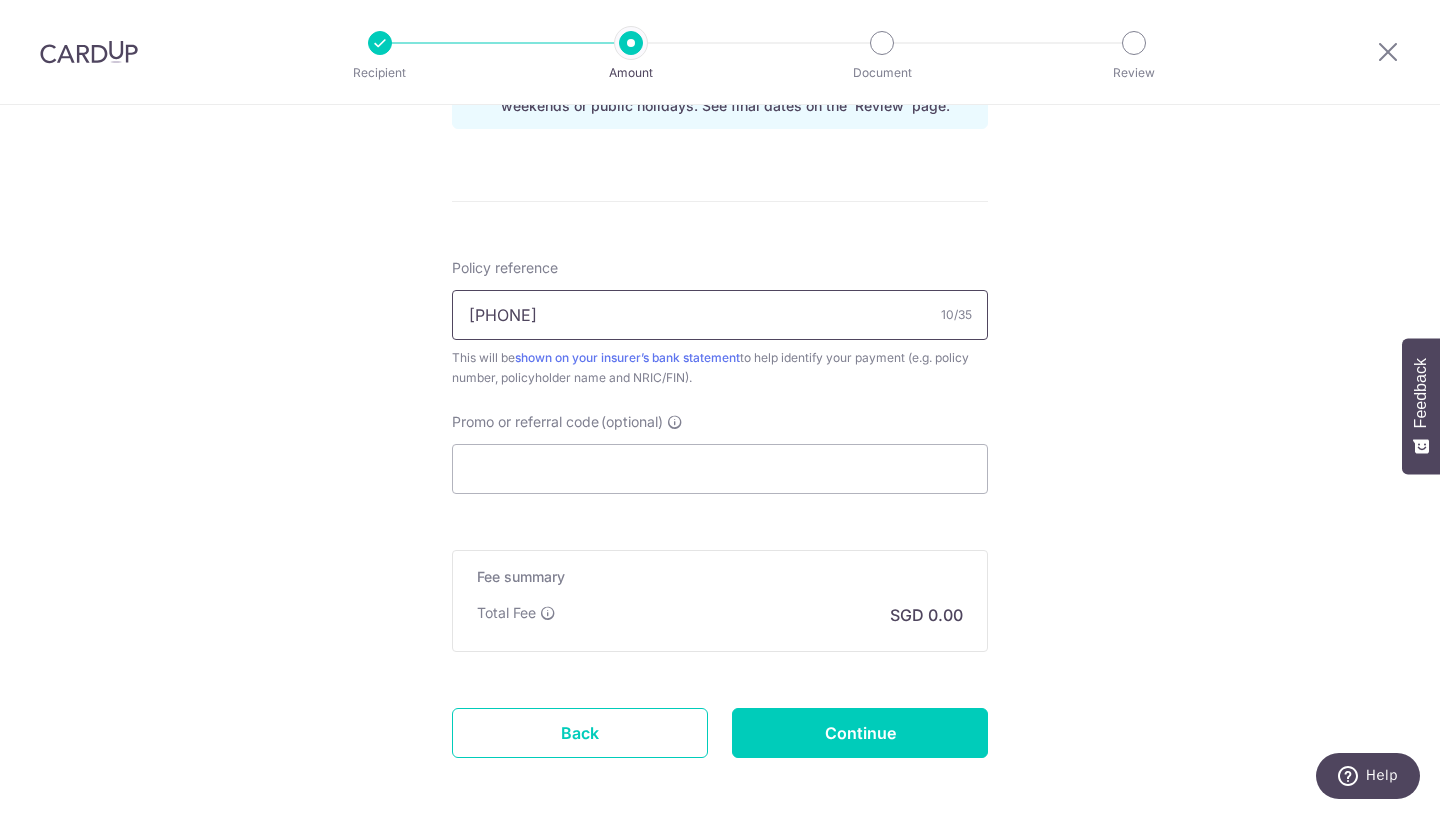 scroll, scrollTop: 1091, scrollLeft: 0, axis: vertical 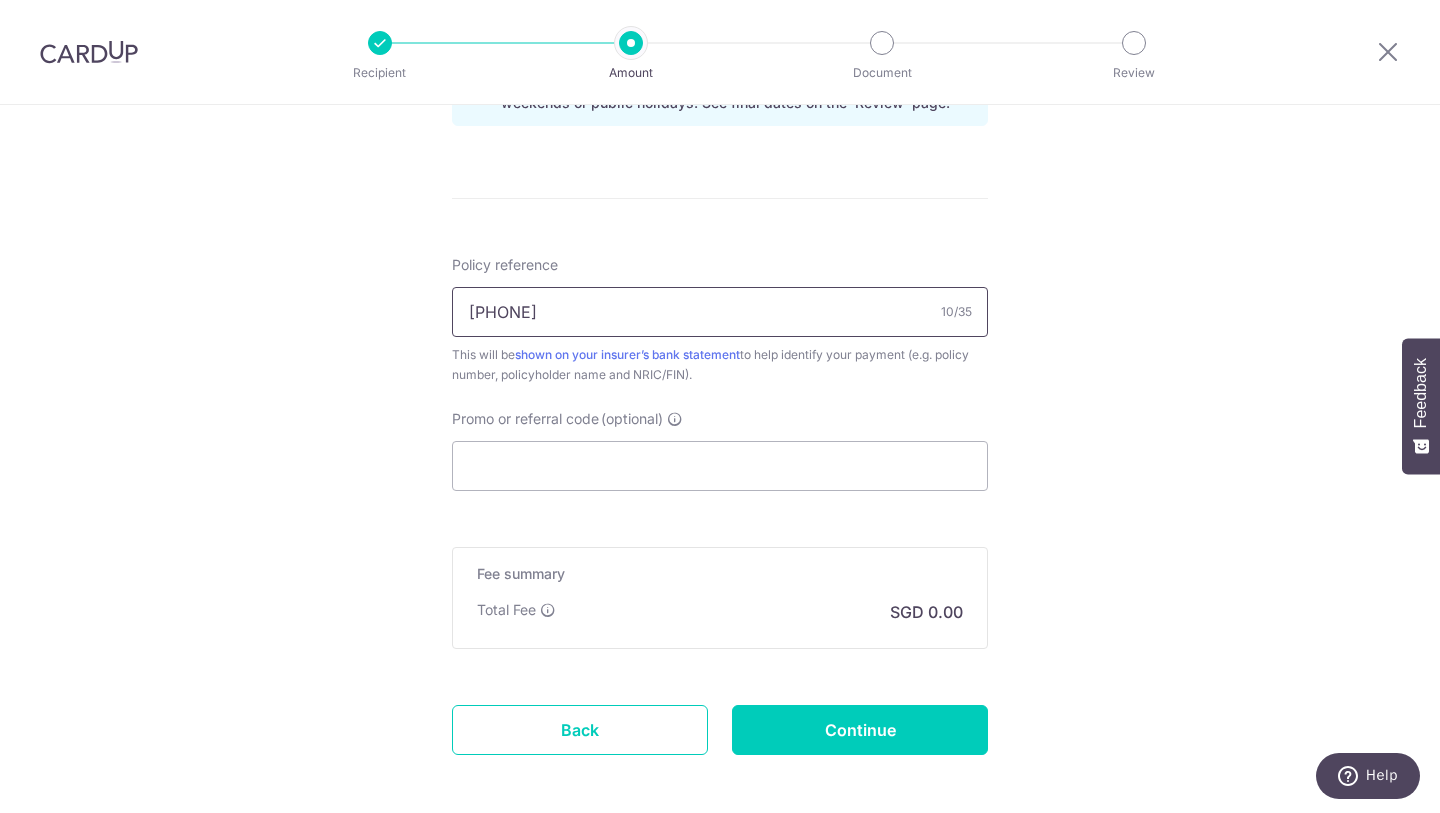 type on "0212047794" 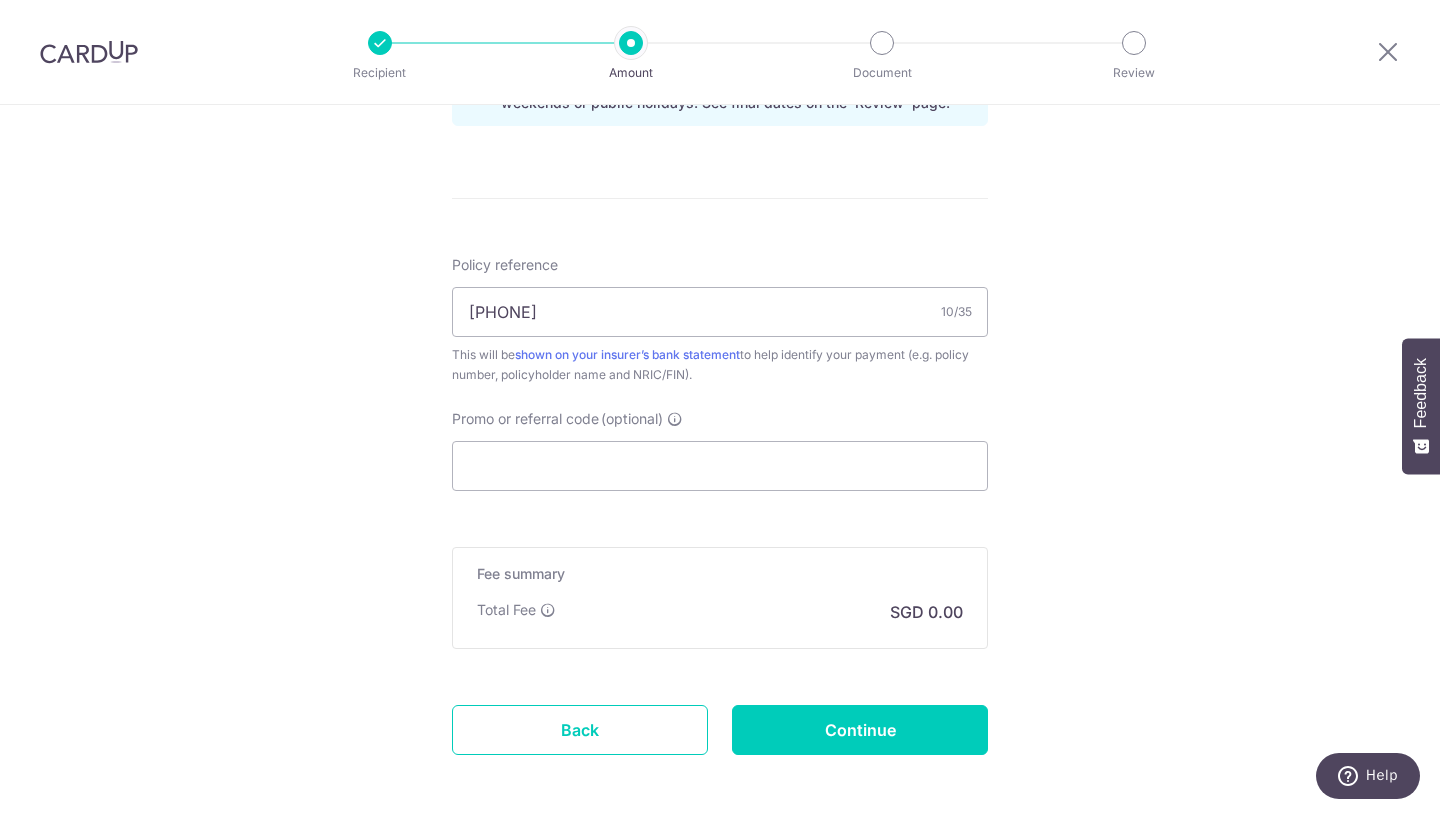 click on "Tell us more about your payment
Enter payment amount
SGD
2,400.05
2400.05
Select Card
**** 4306
Add credit card
Your Cards
**** 4306
**** 0290
Secure 256-bit SSL
Text
New card details
Card
Secure 256-bit SSL" at bounding box center (720, -41) 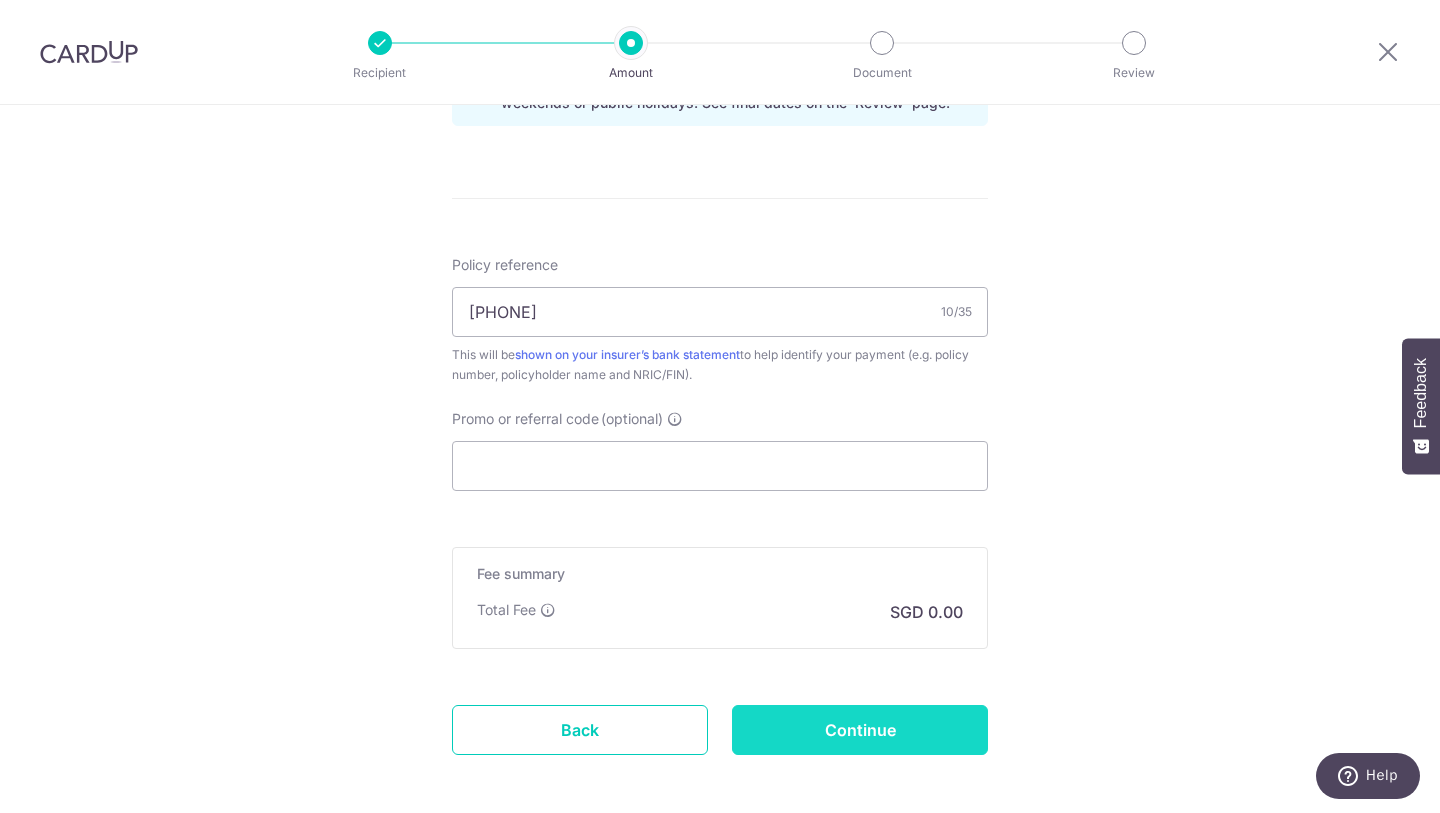 click on "Continue" at bounding box center [860, 730] 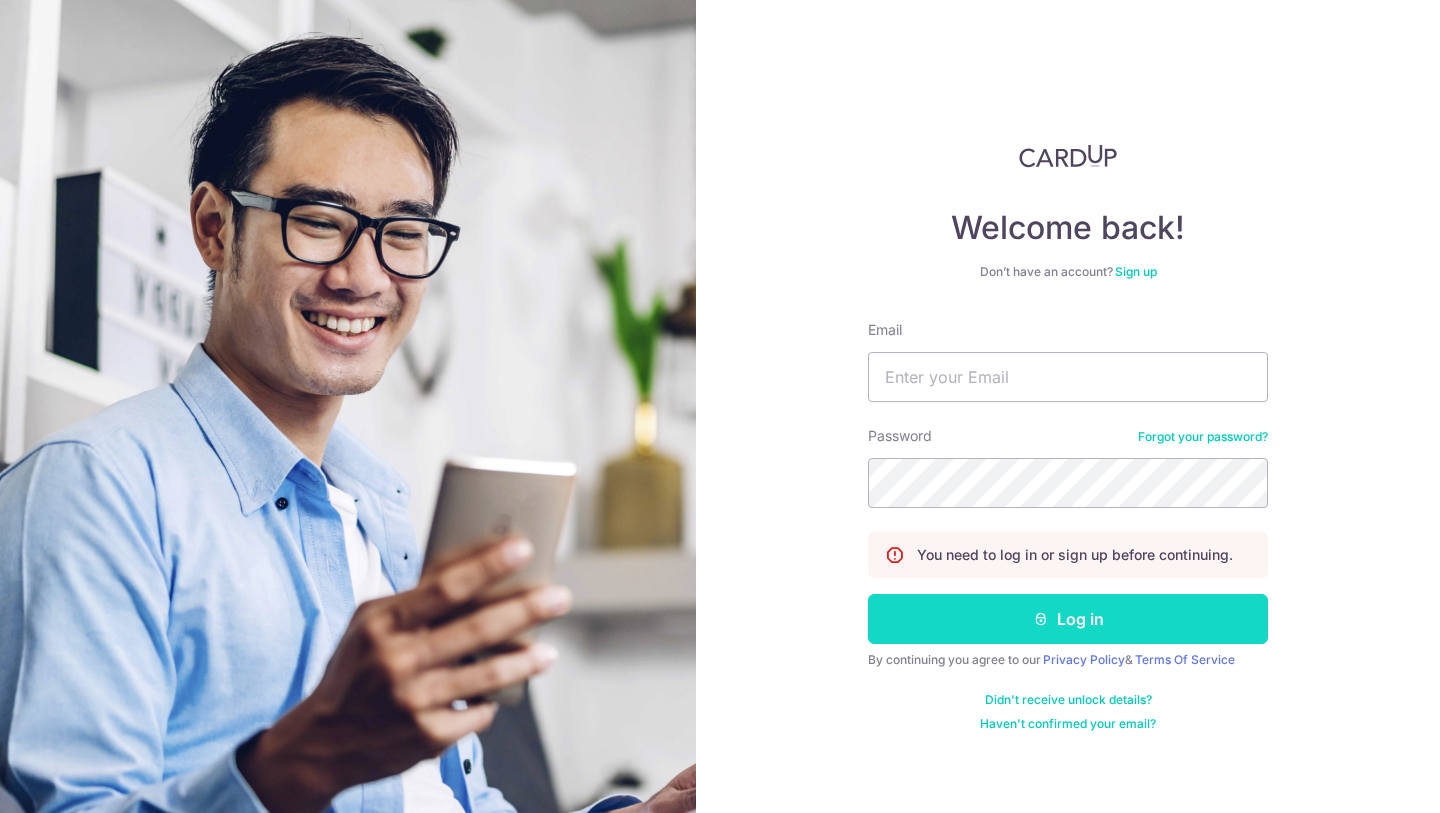 scroll, scrollTop: 0, scrollLeft: 0, axis: both 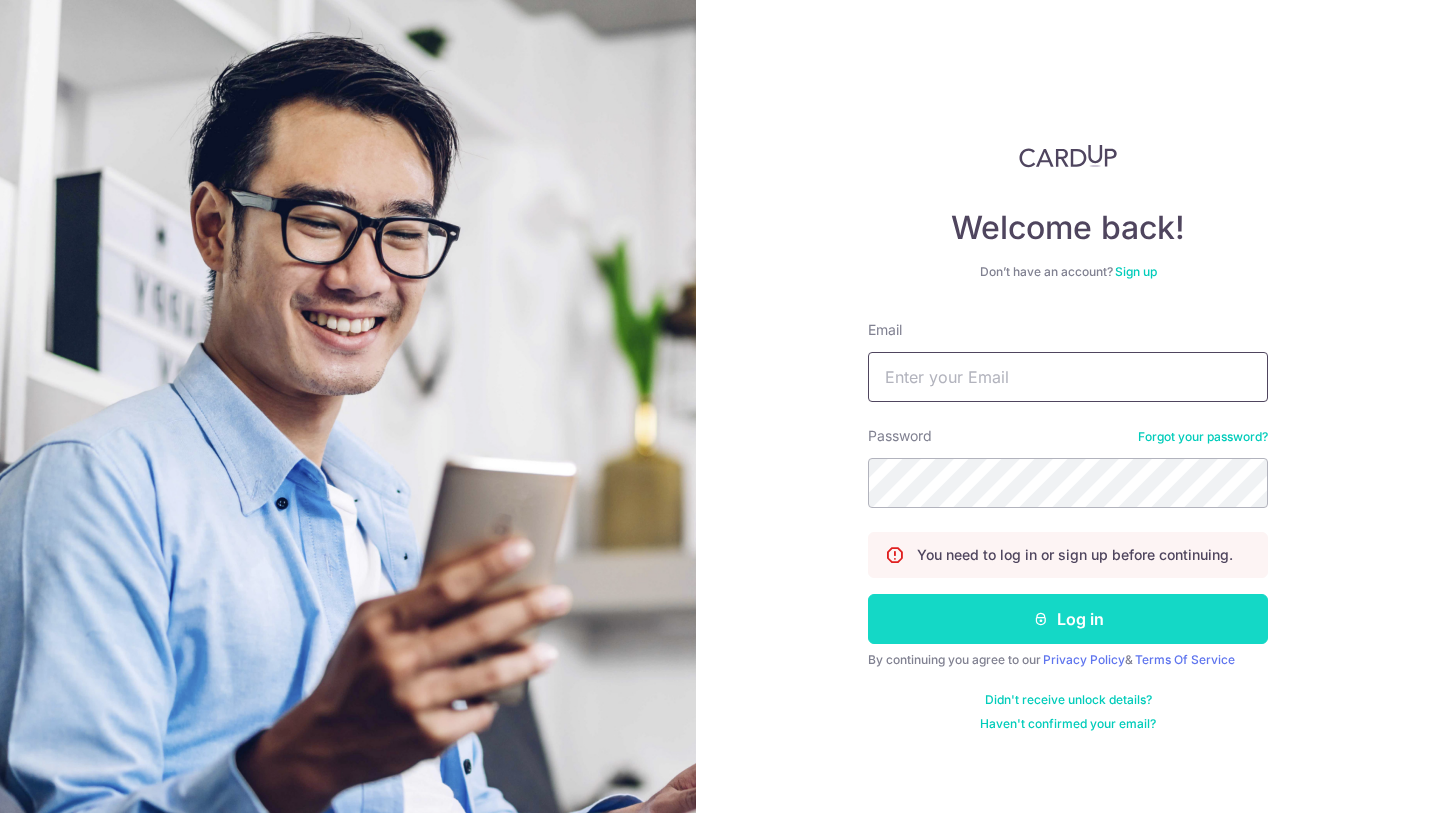 type on "yamunaaa97@gmail.com" 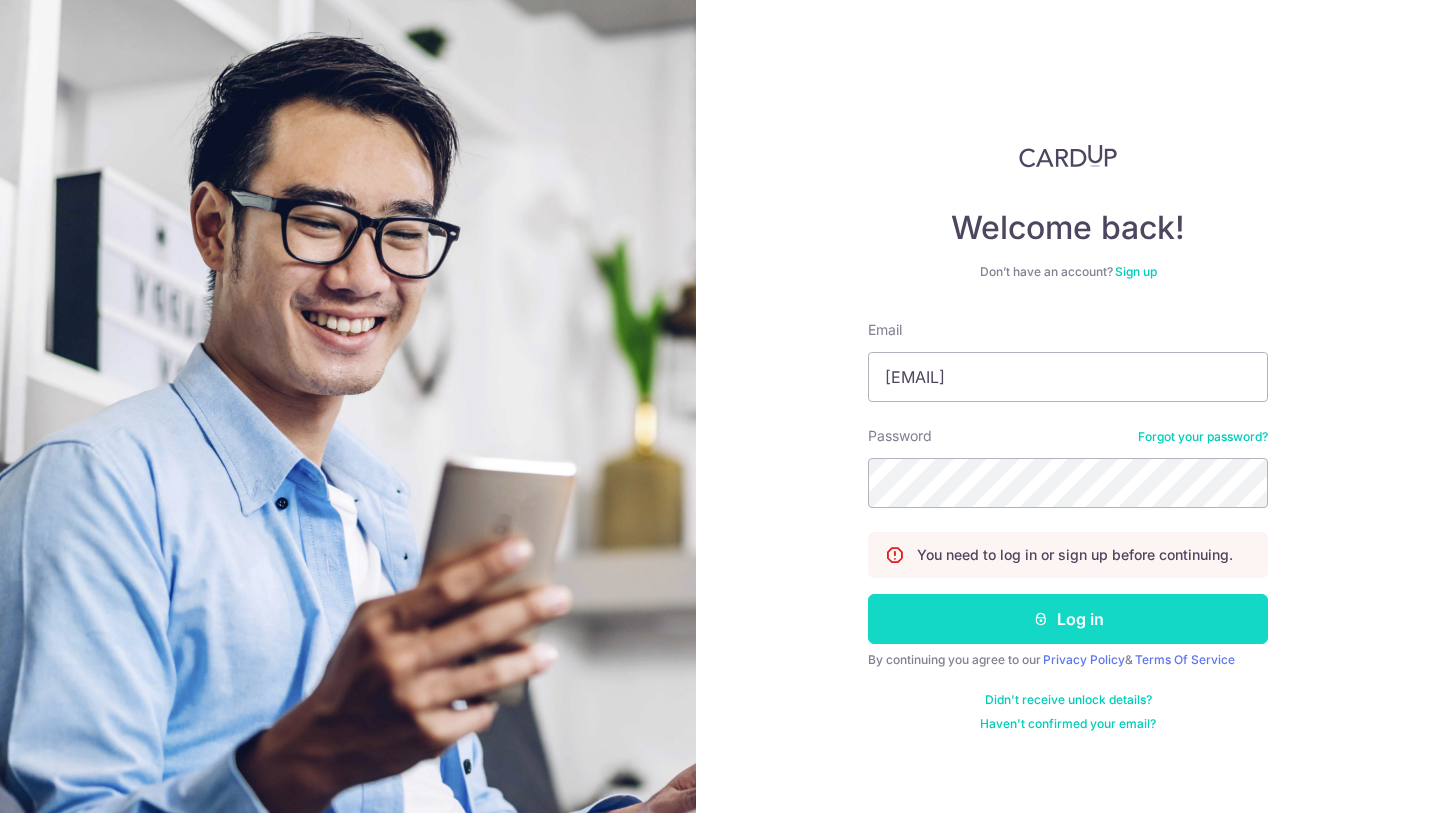 scroll, scrollTop: 0, scrollLeft: 0, axis: both 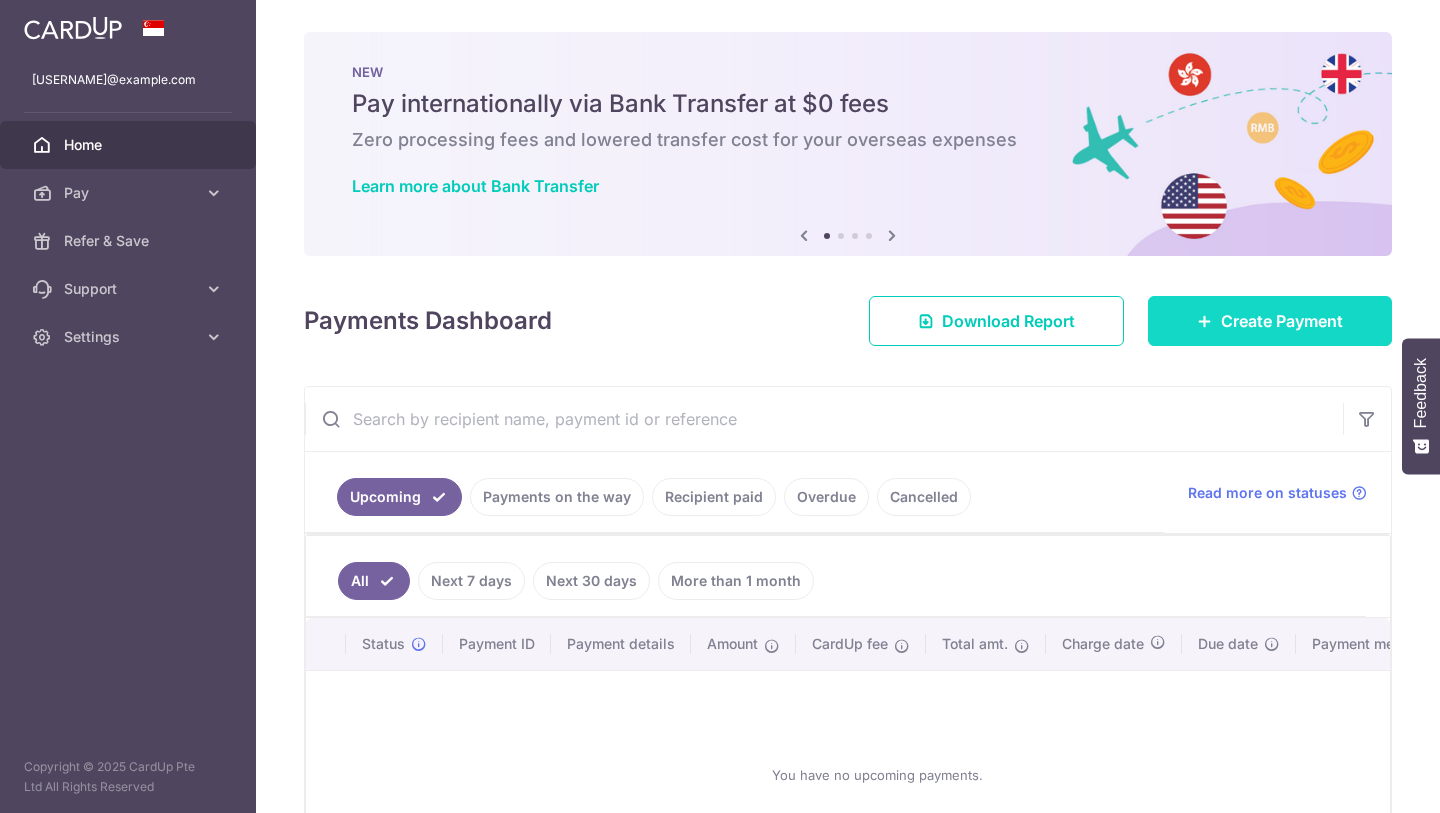 click on "Create Payment" at bounding box center [1282, 321] 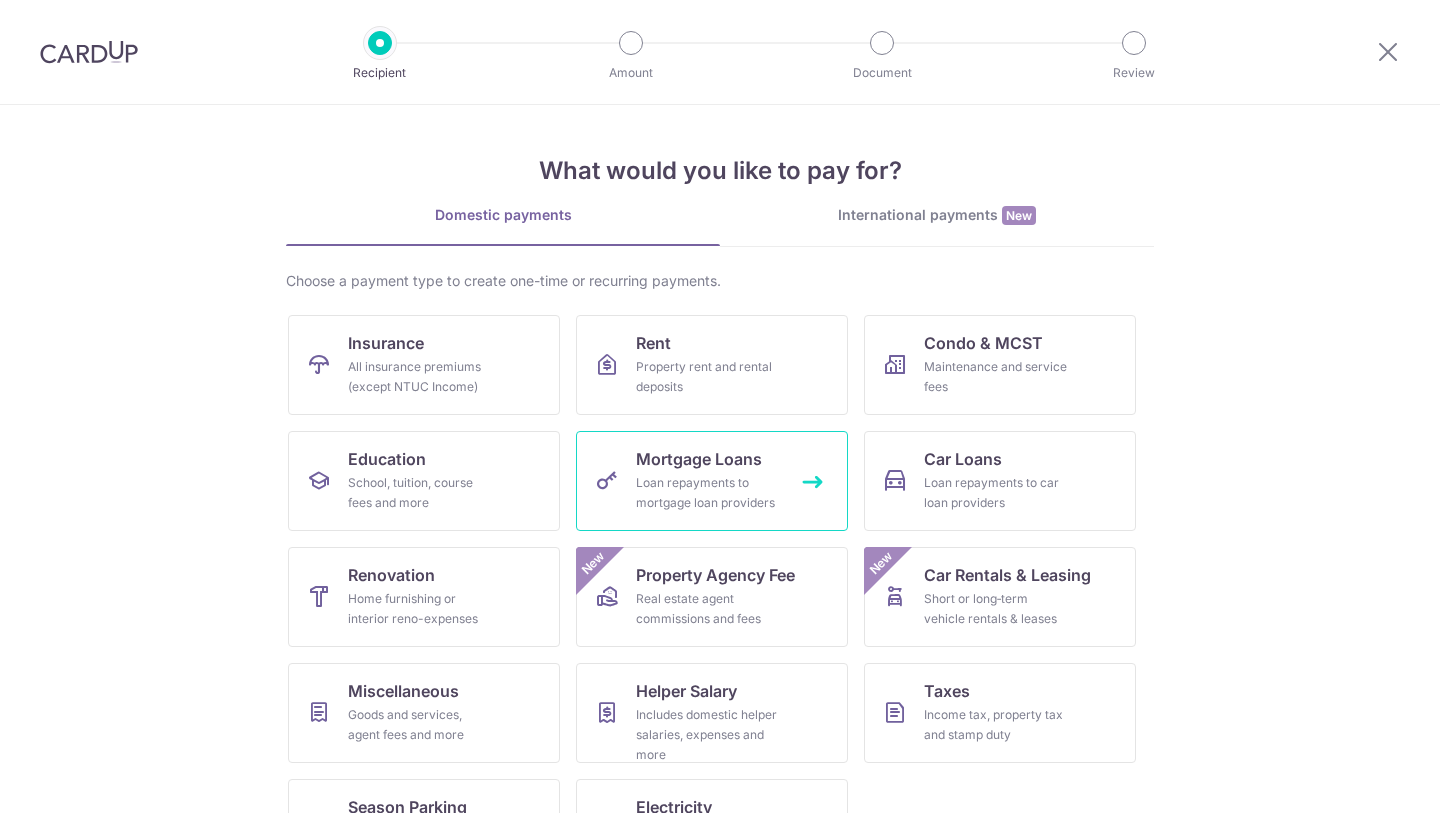 scroll, scrollTop: 0, scrollLeft: 0, axis: both 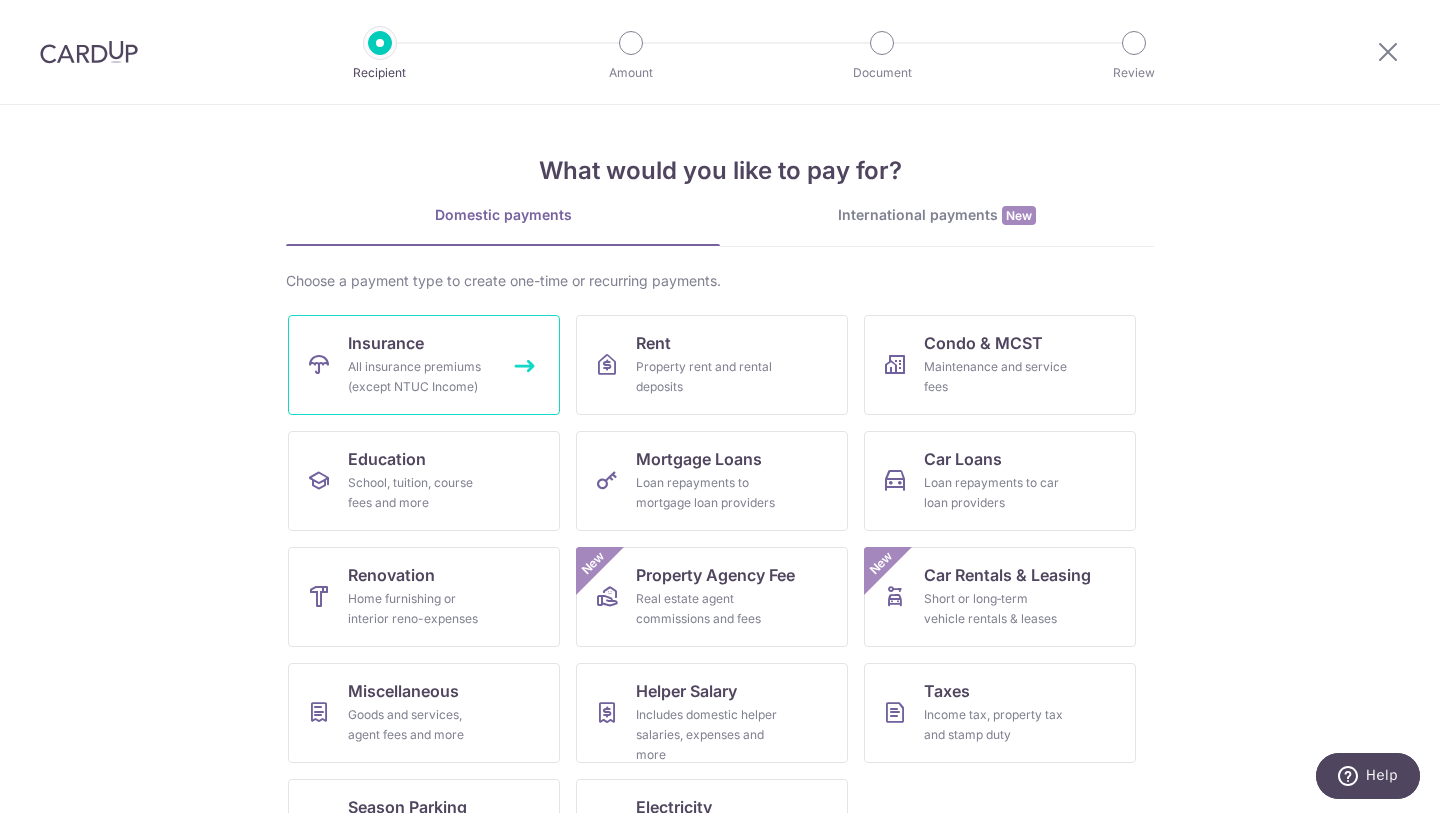 click on "All insurance premiums (except NTUC Income)" at bounding box center [420, 377] 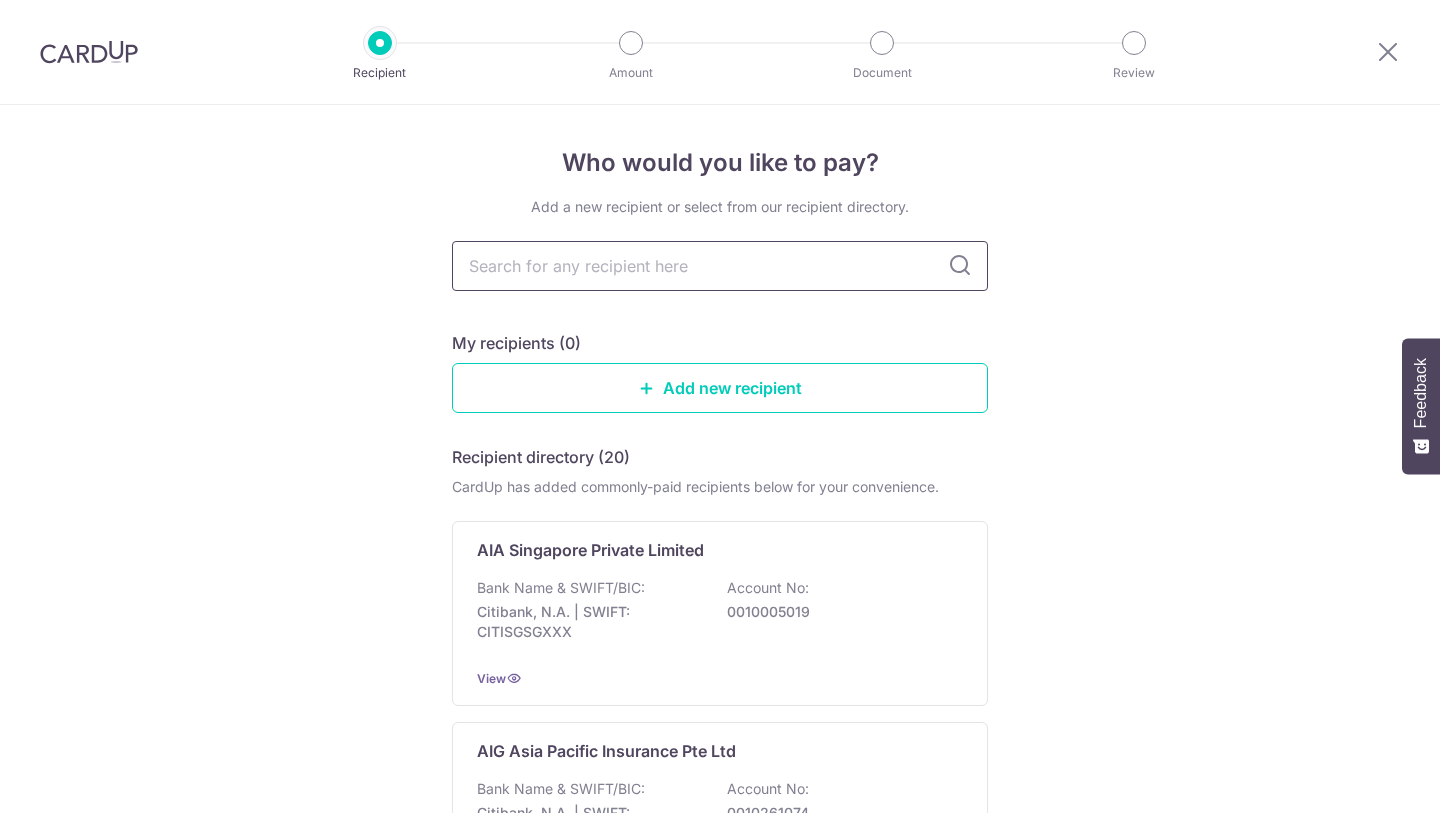 scroll, scrollTop: 0, scrollLeft: 0, axis: both 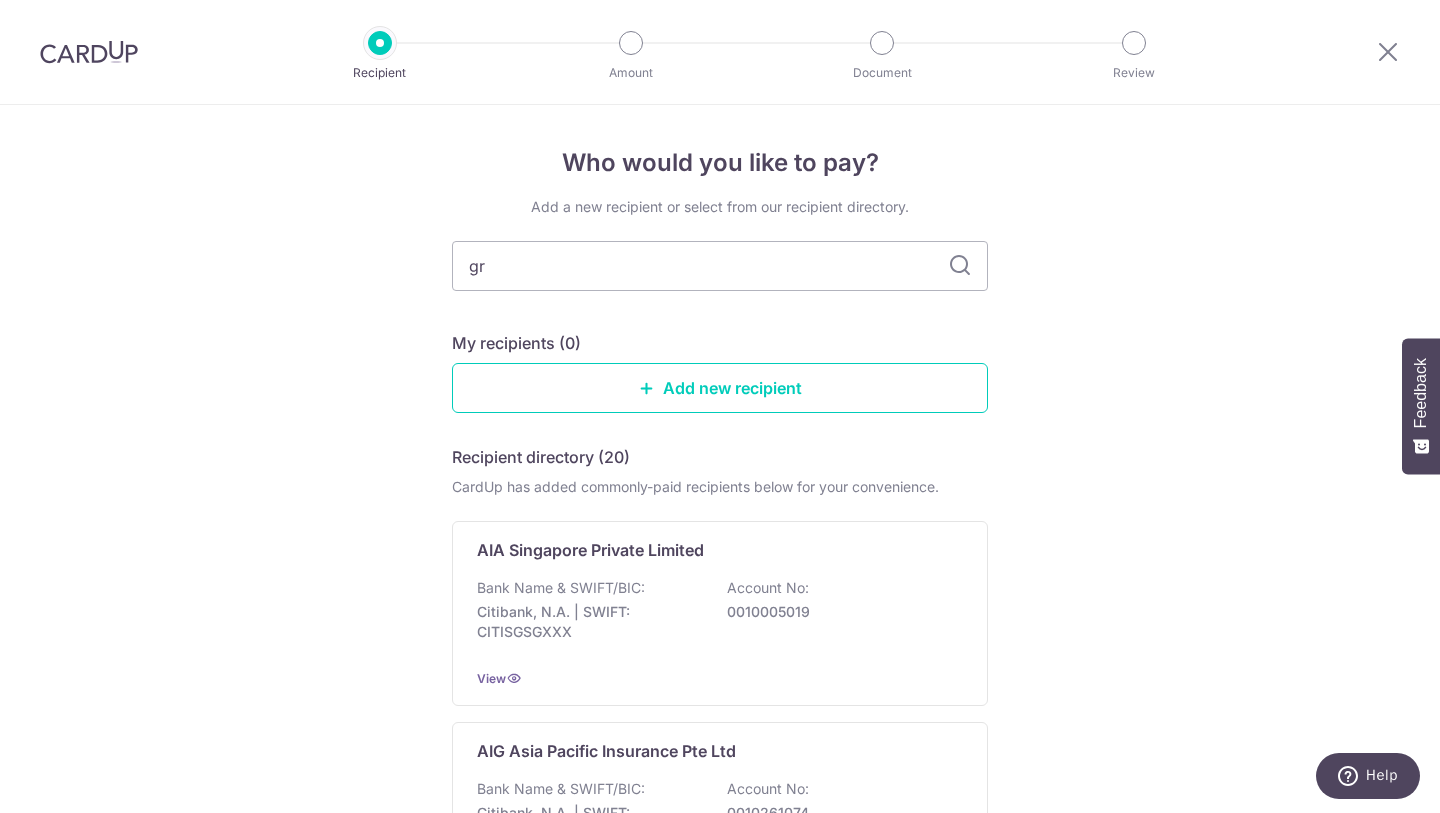 type on "great eastern" 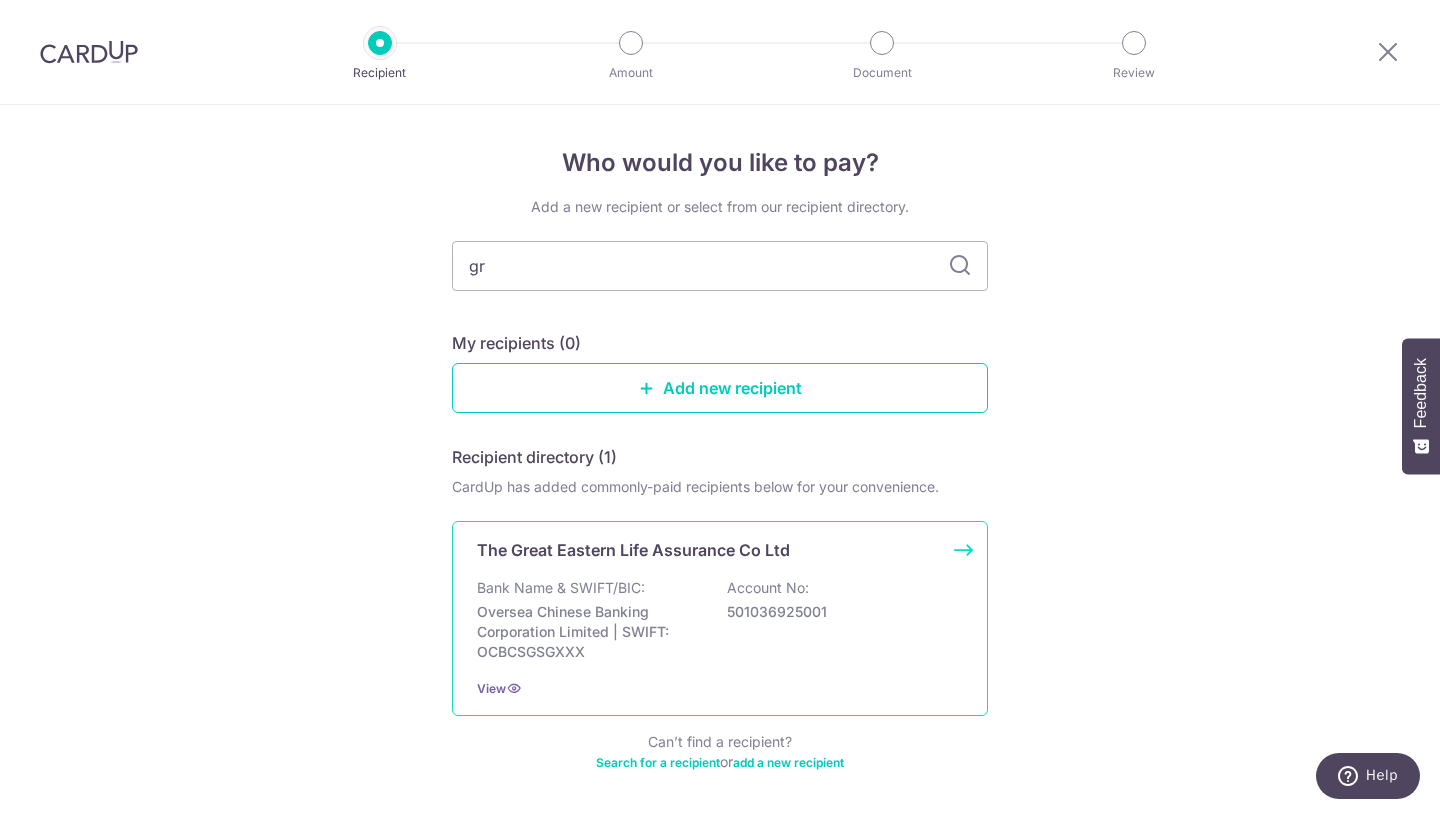 click on "Bank Name & SWIFT/BIC:" at bounding box center [561, 588] 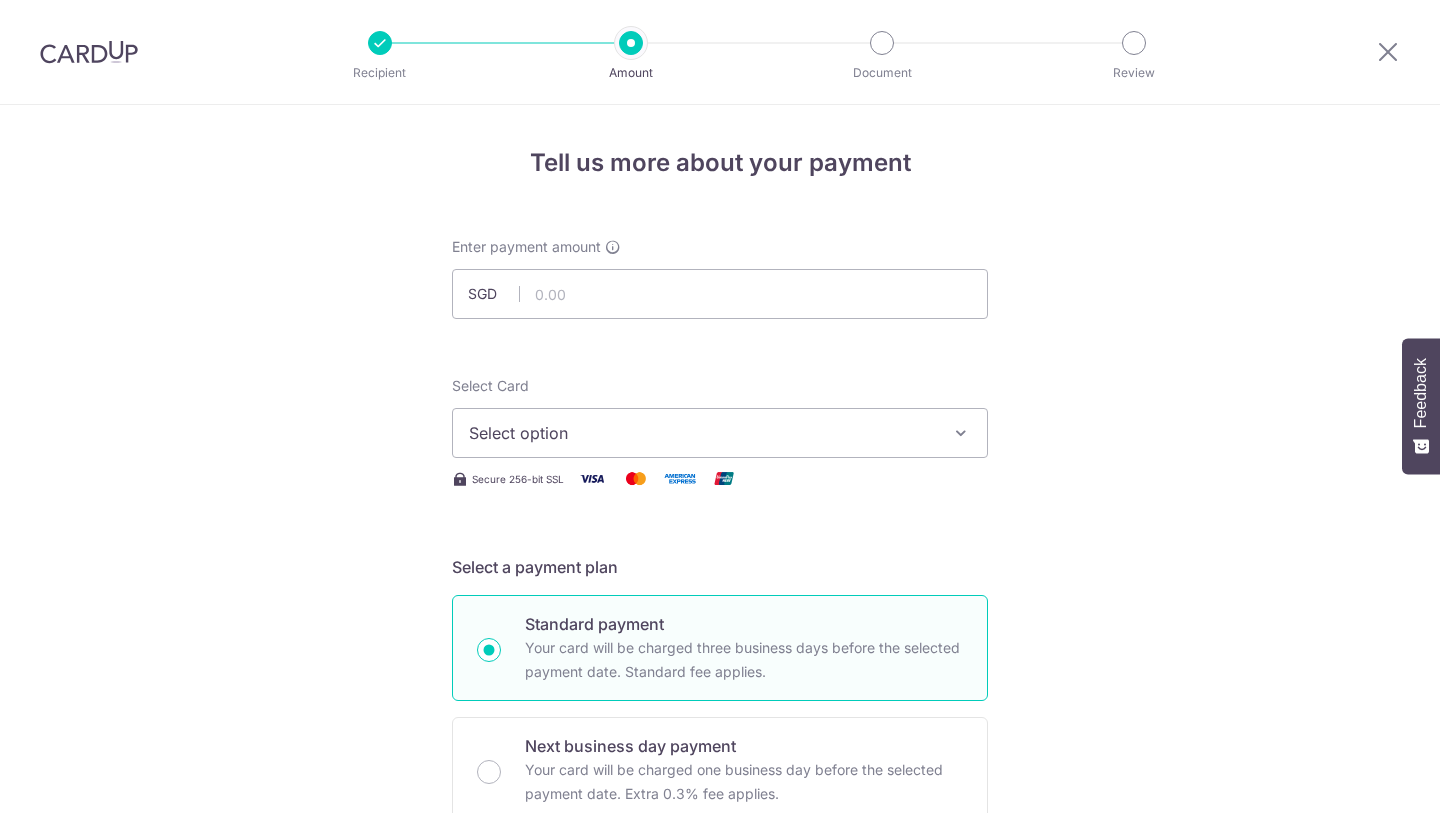 scroll, scrollTop: 0, scrollLeft: 0, axis: both 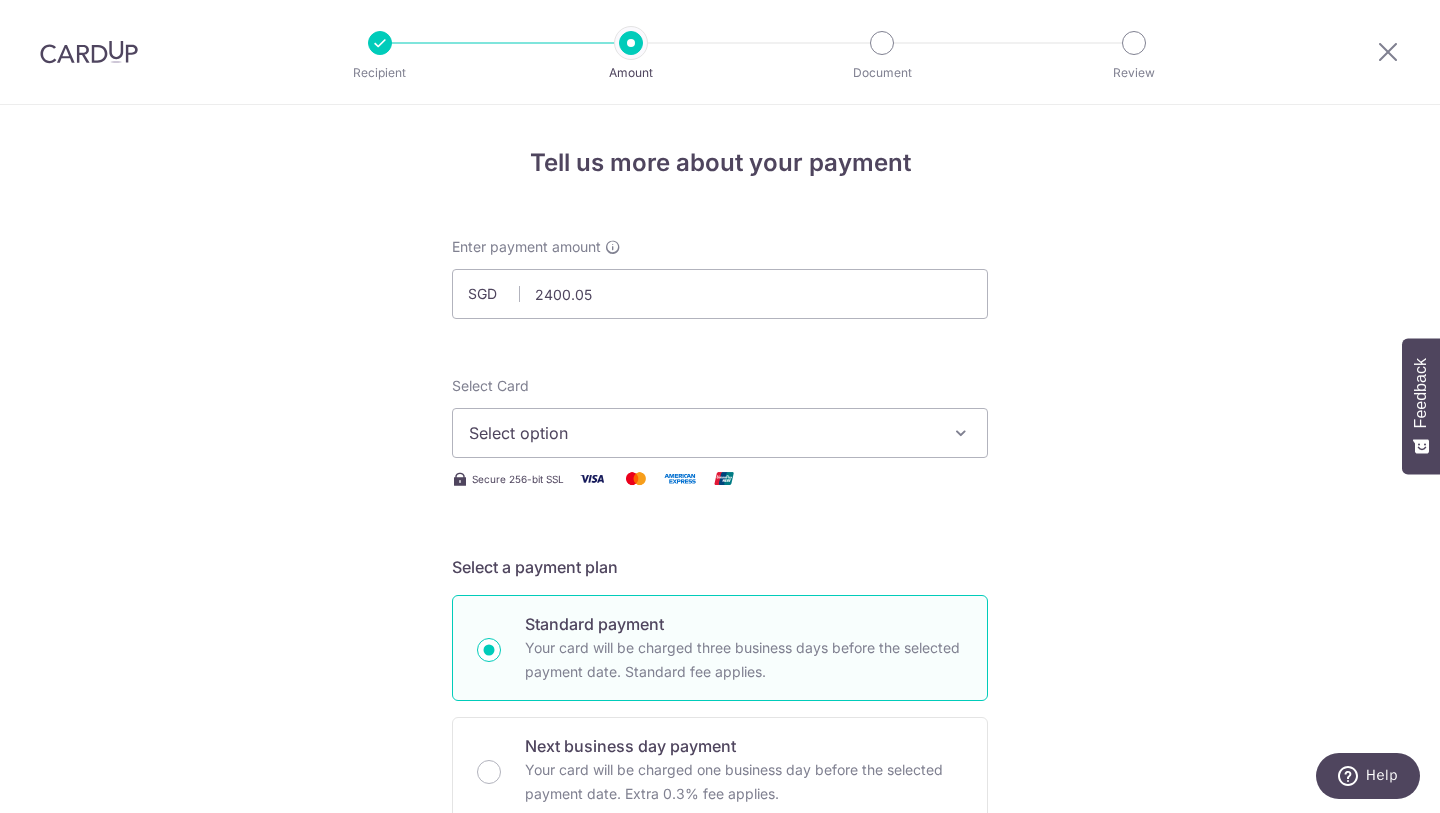 type on "2,400.05" 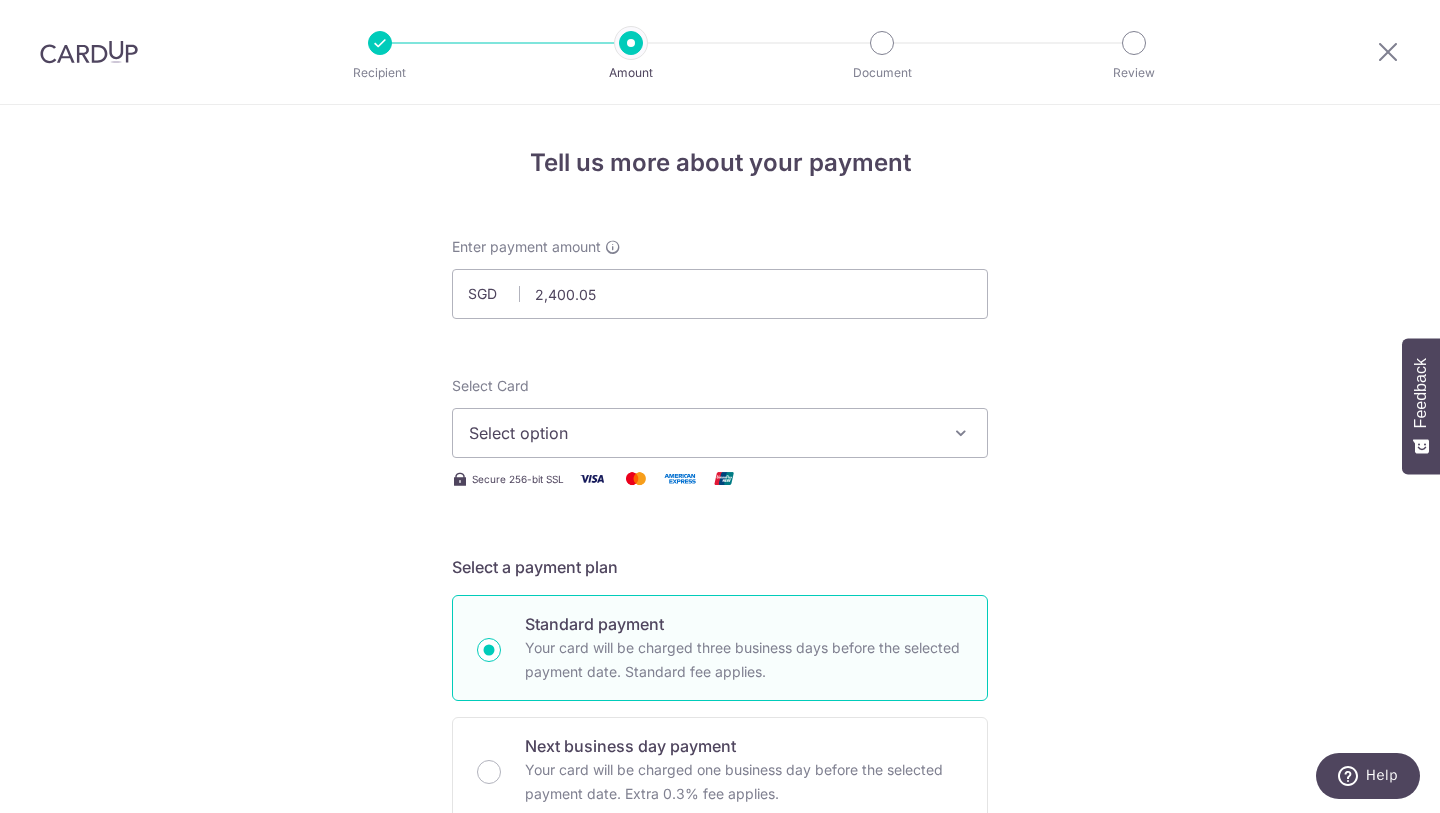 click on "Select option" at bounding box center [702, 433] 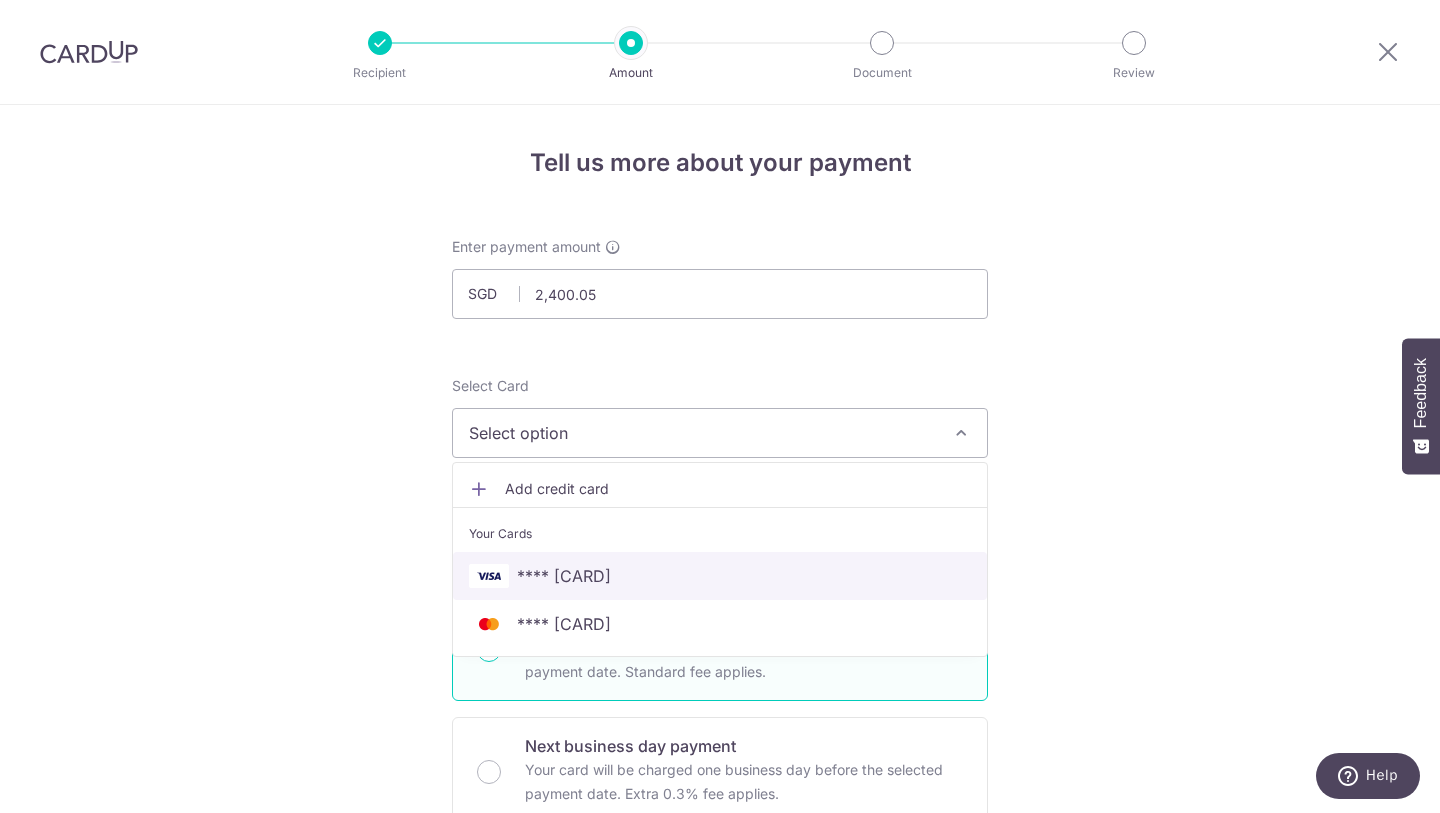 click on "**** [CARD]" at bounding box center [720, 576] 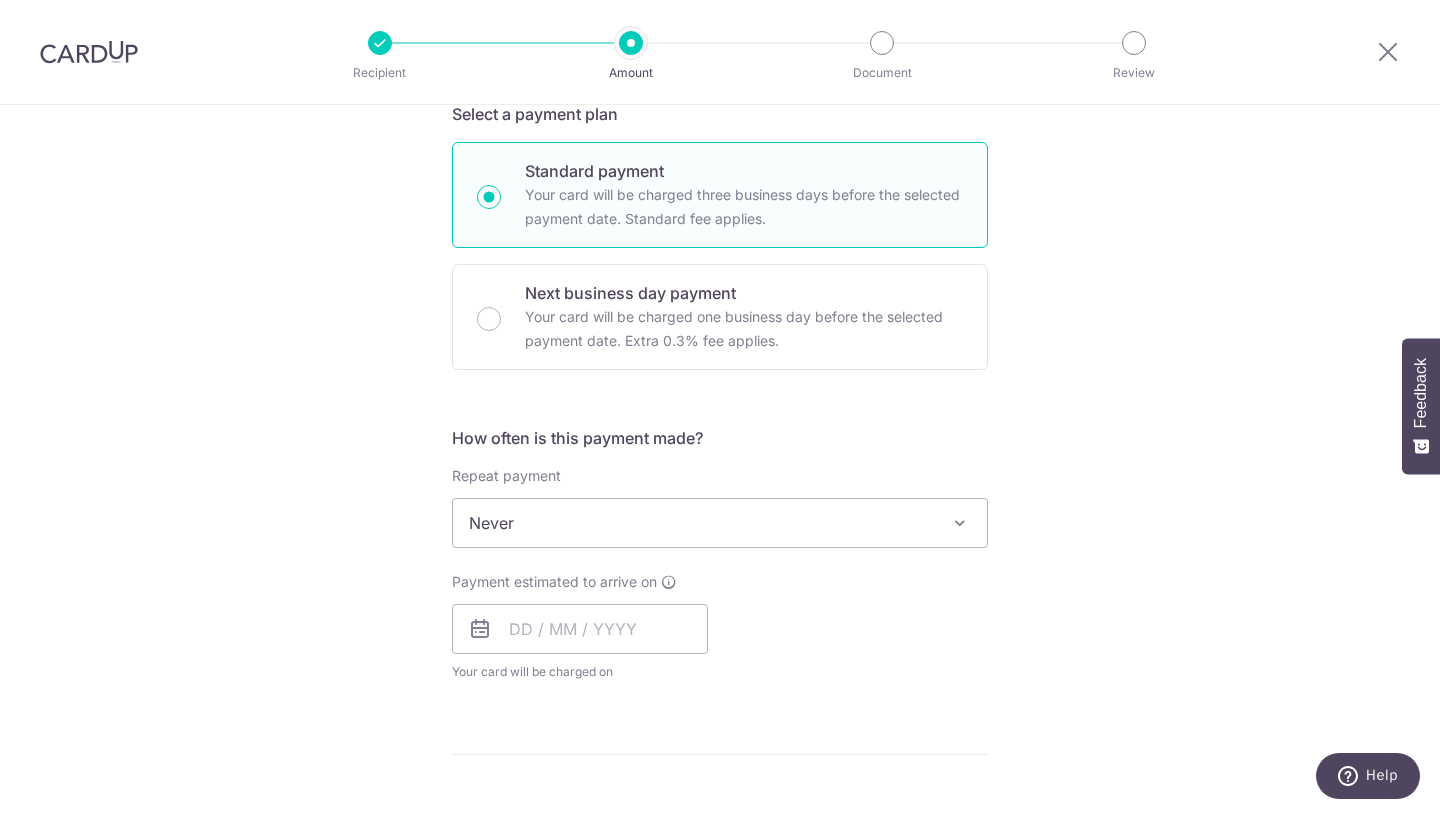 scroll, scrollTop: 500, scrollLeft: 0, axis: vertical 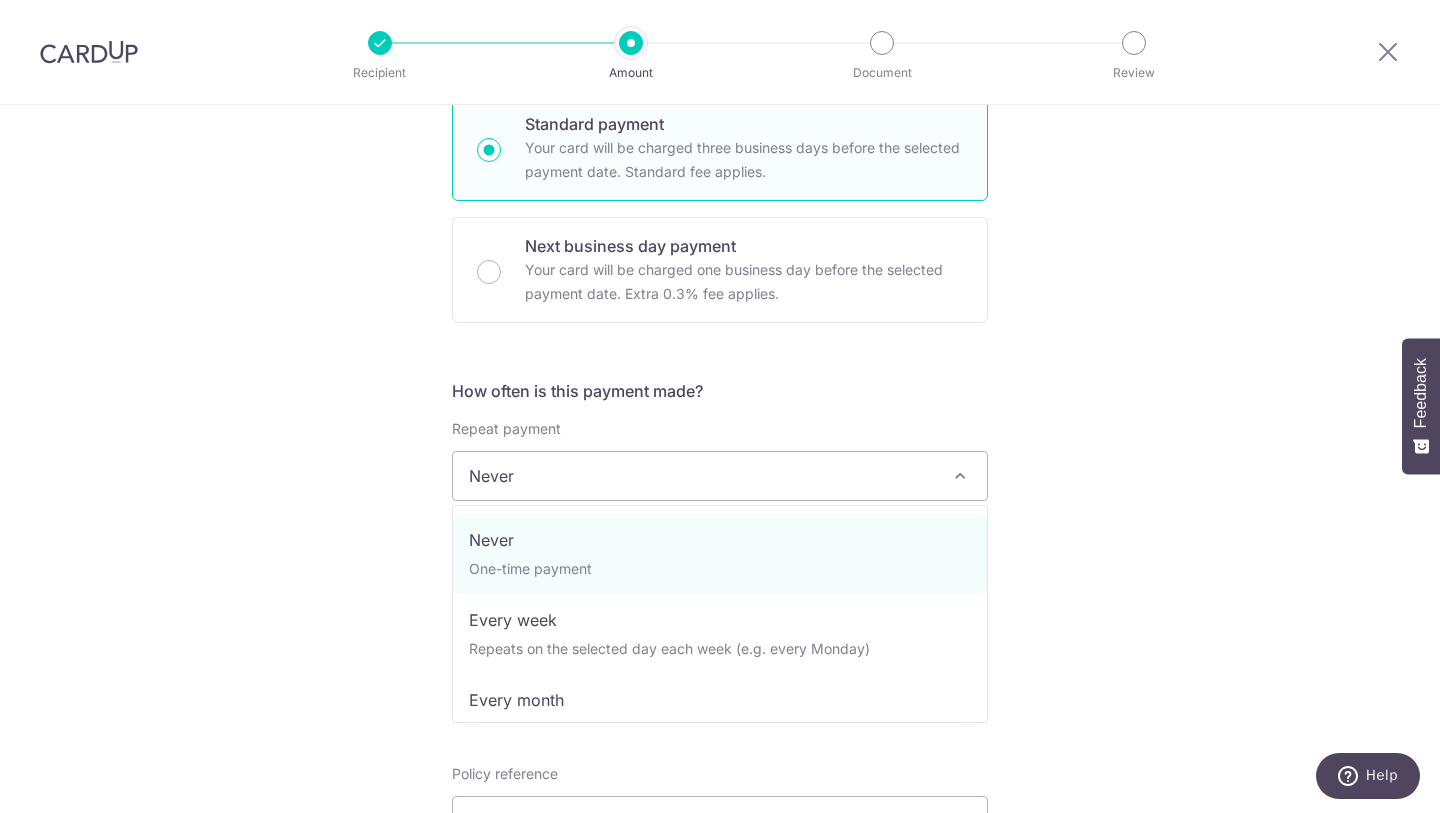 click on "Never" at bounding box center (720, 476) 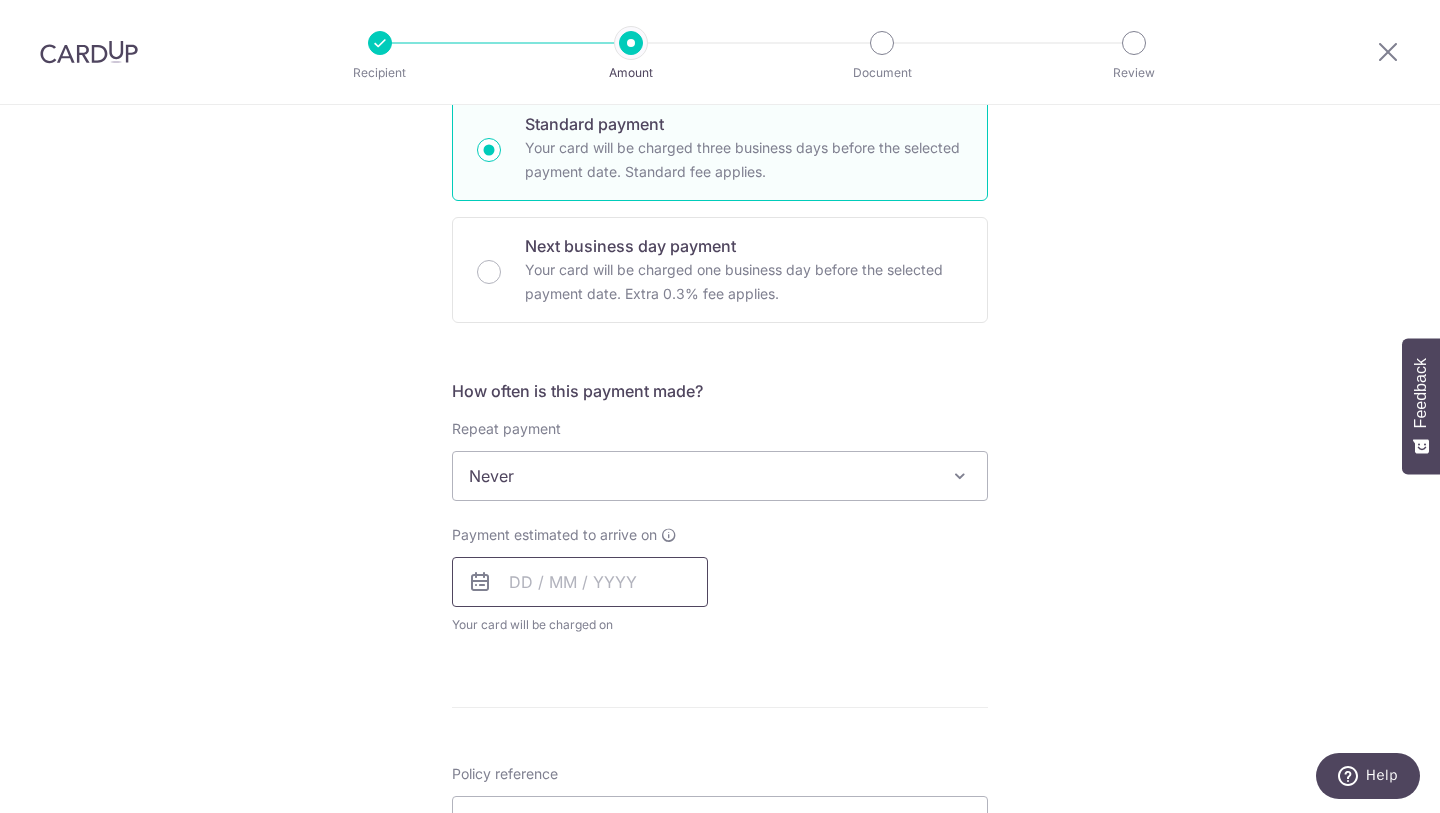 click at bounding box center (580, 582) 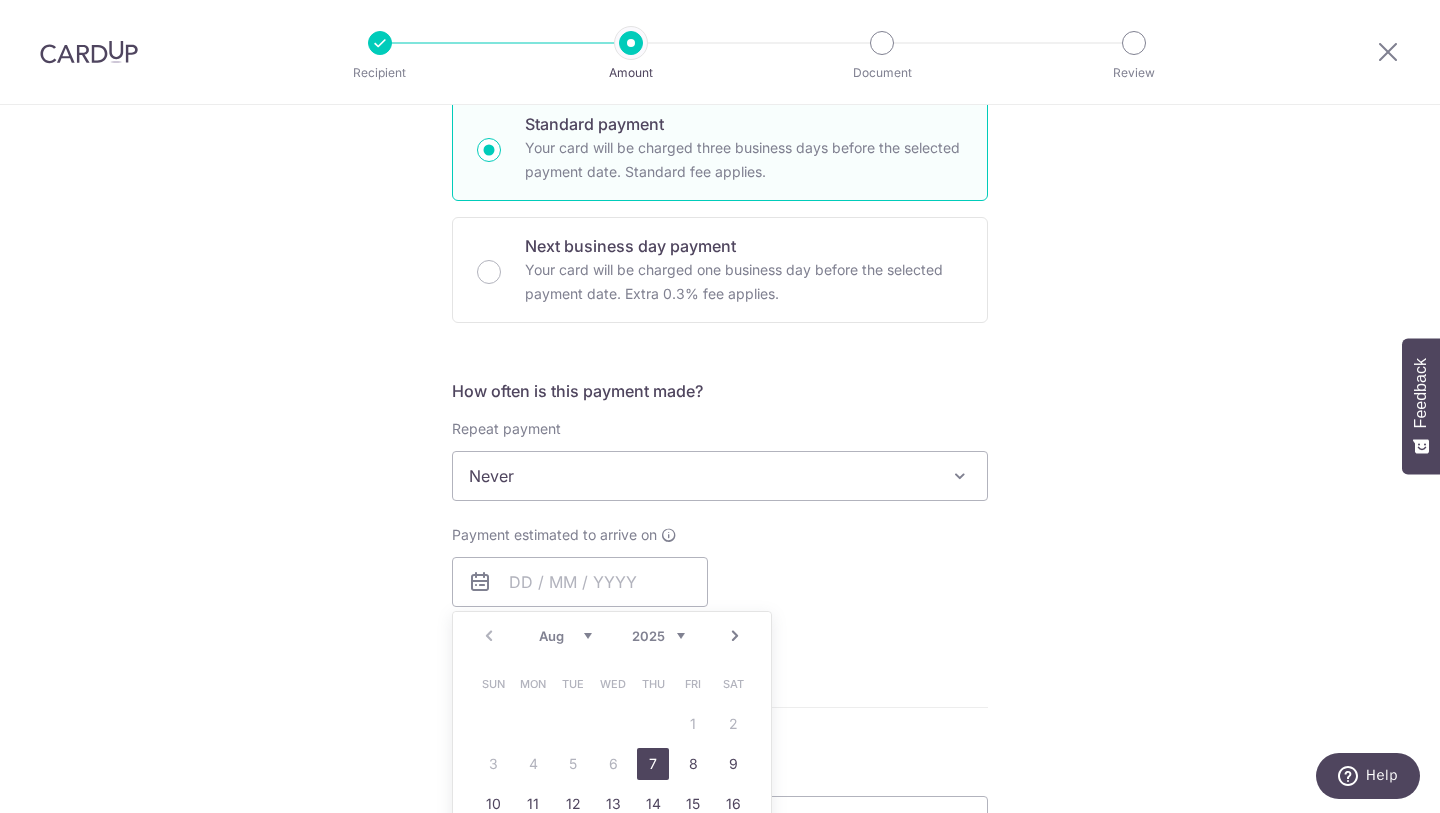 click on "7" at bounding box center [653, 764] 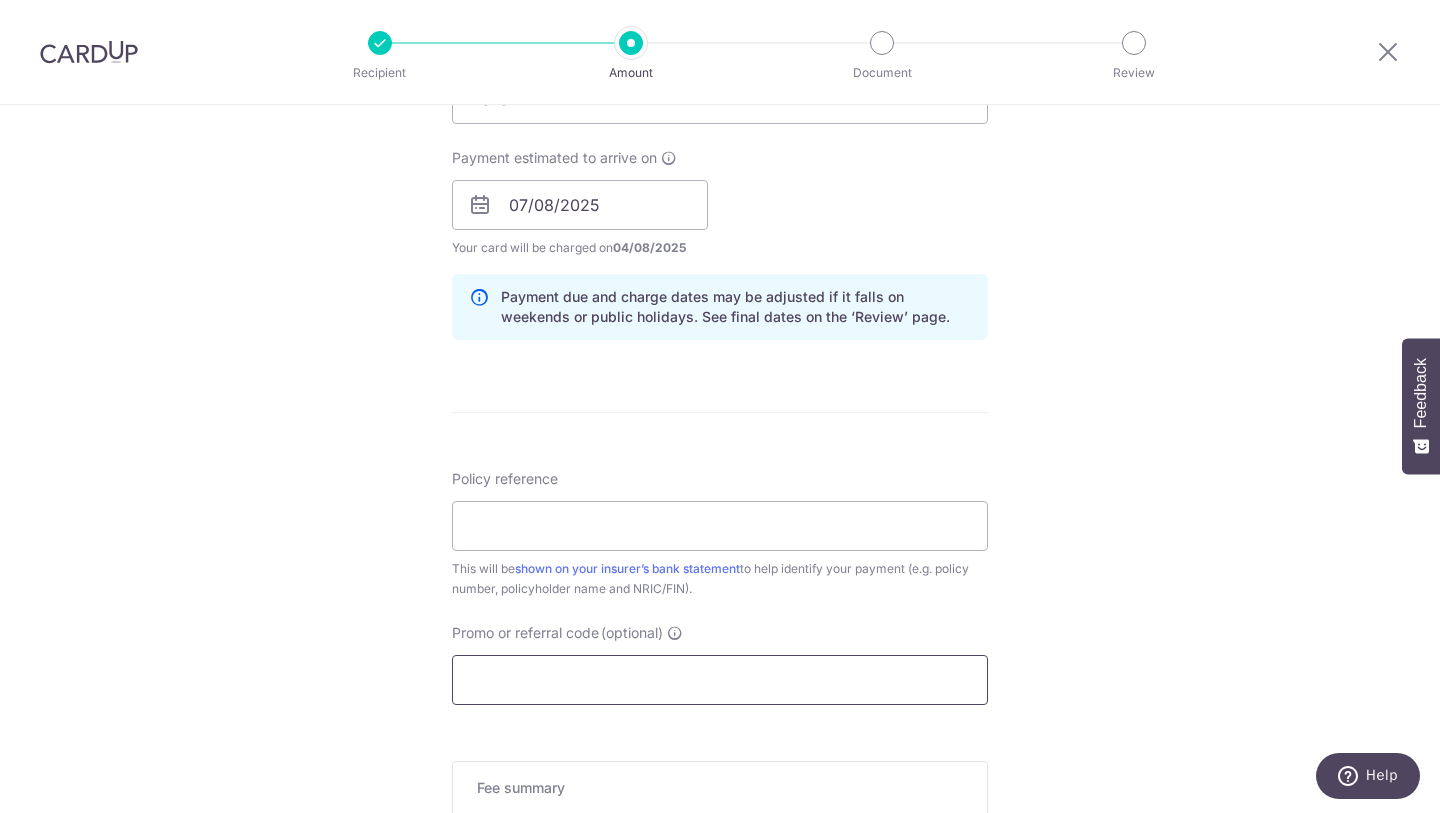 scroll, scrollTop: 923, scrollLeft: 0, axis: vertical 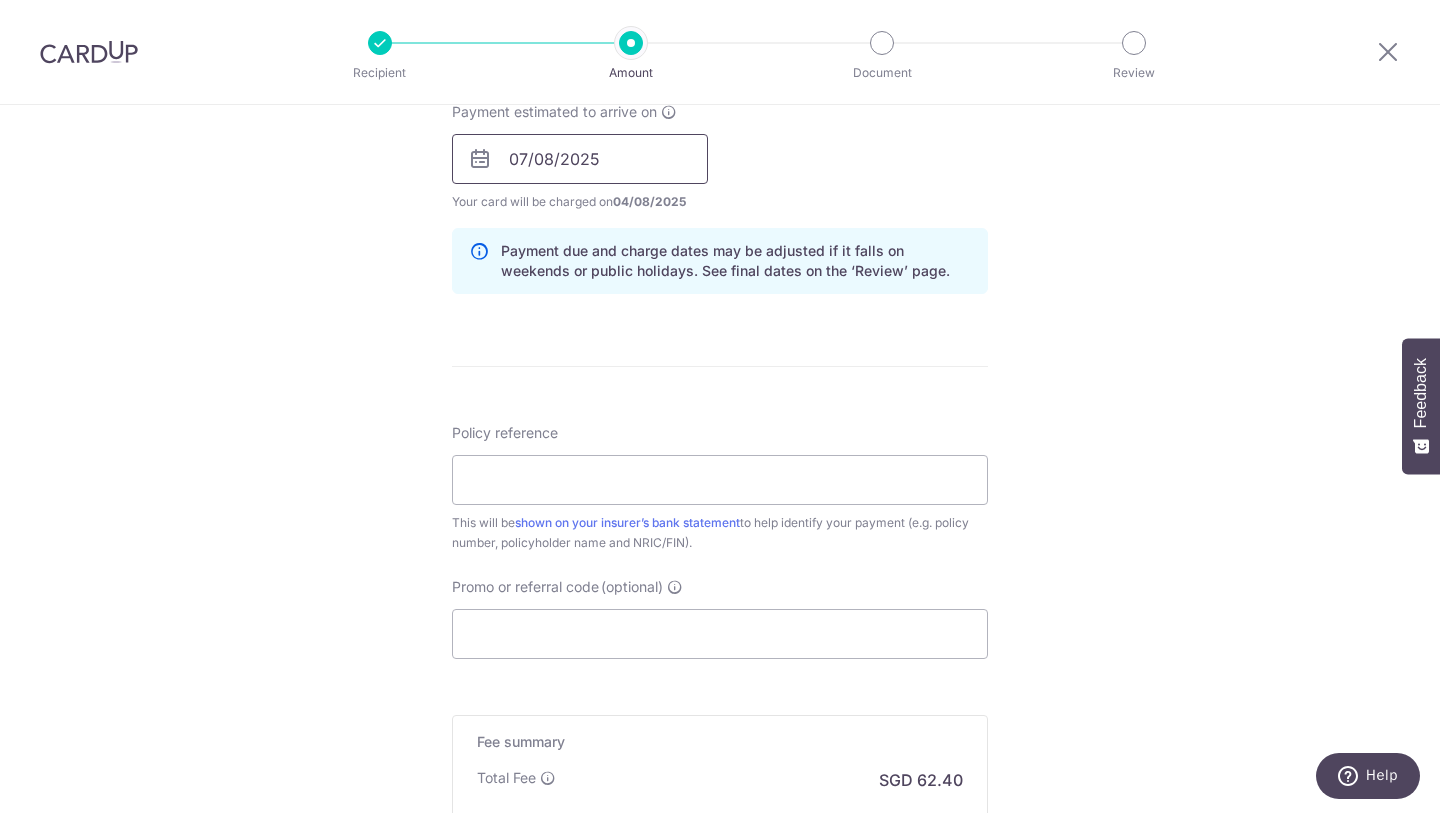click on "07/08/2025" at bounding box center (580, 159) 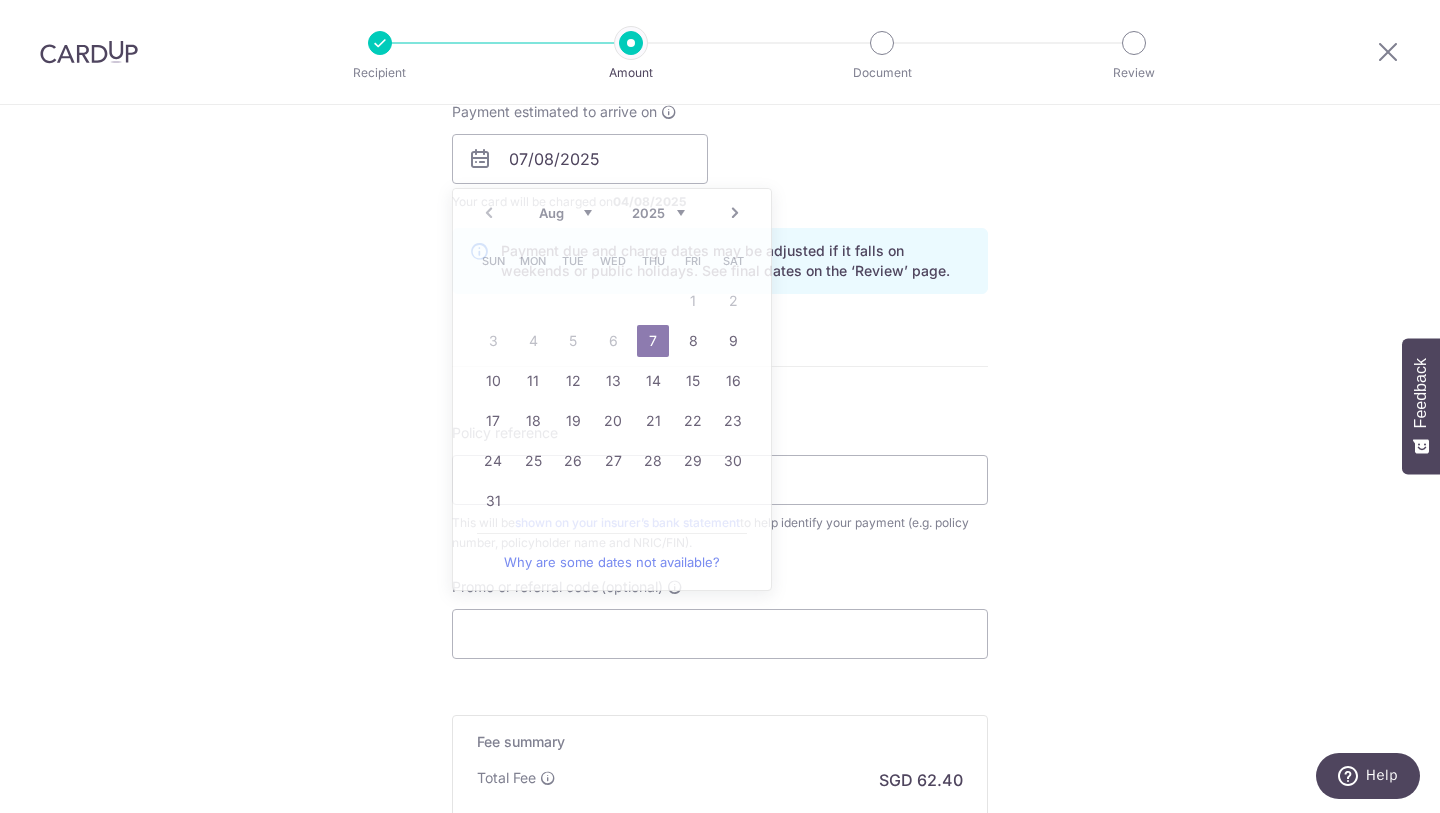 click on "Tell us more about your payment
Enter payment amount
SGD
2,400.05
2400.05
Select Card
**** 4306
Add credit card
Your Cards
**** 4306
**** 0290
Secure 256-bit SSL
Text
New card details
Card
Secure 256-bit SSL" at bounding box center (720, 127) 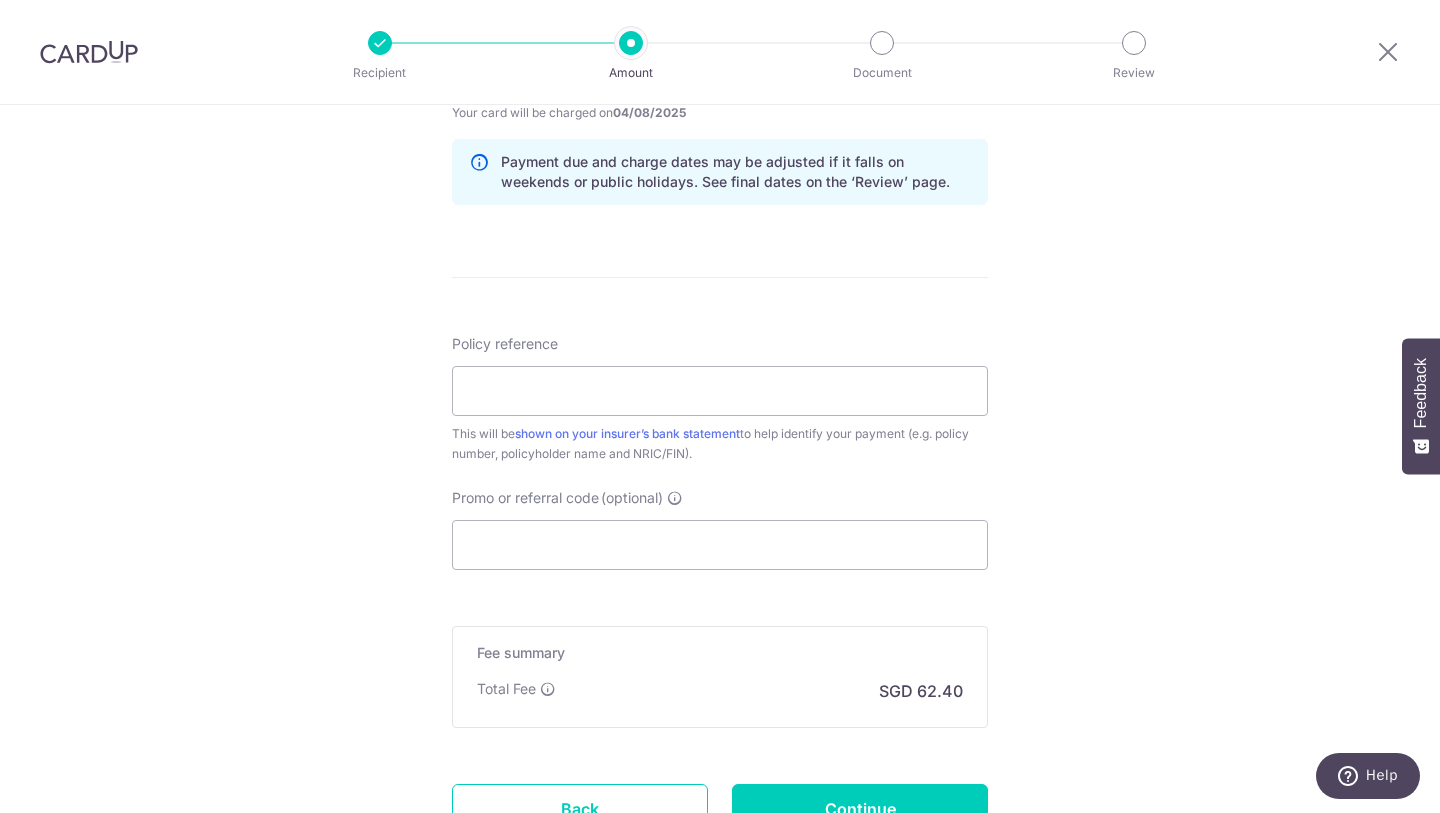 scroll, scrollTop: 1036, scrollLeft: 0, axis: vertical 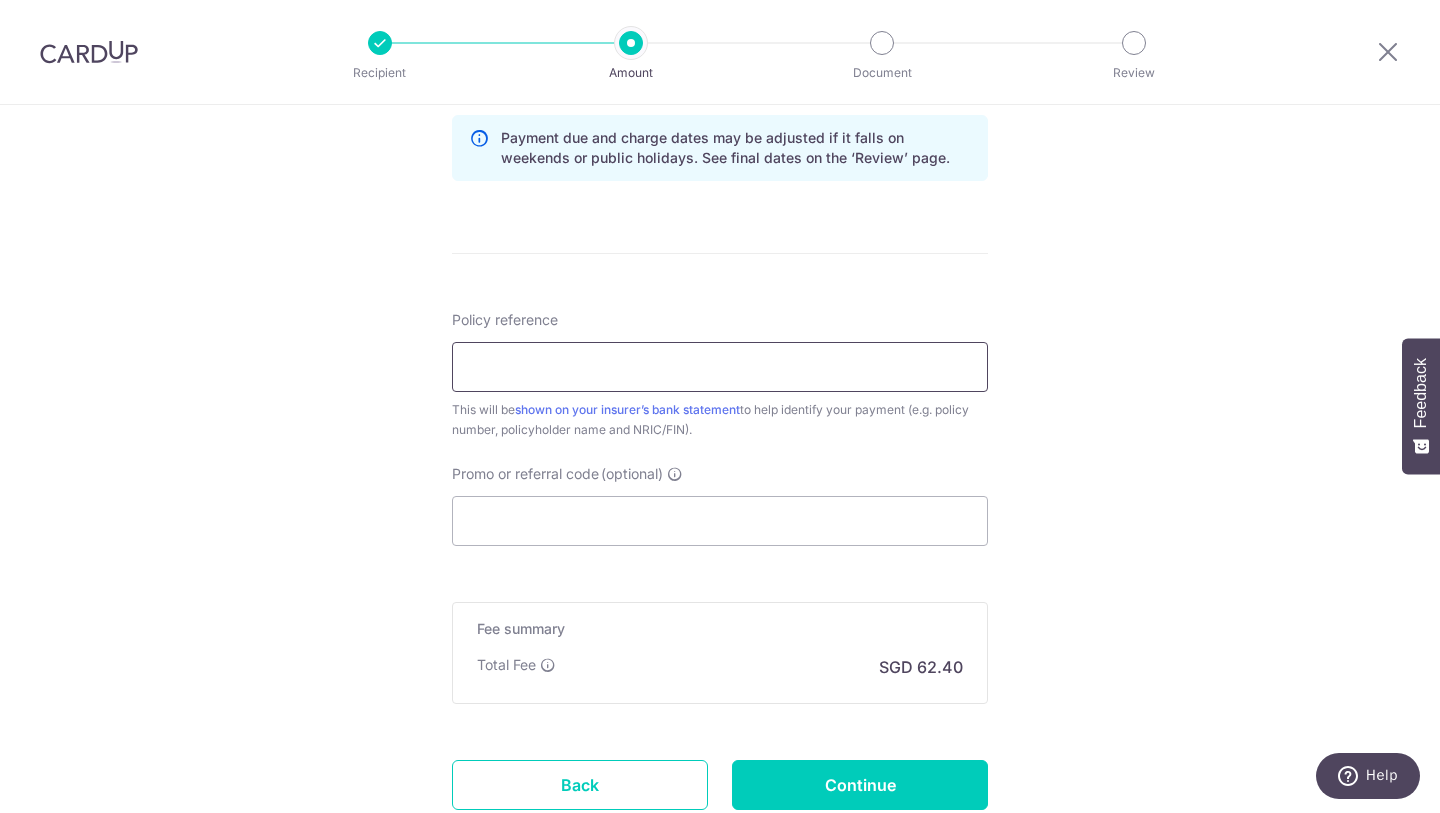 click on "Policy reference" at bounding box center (720, 367) 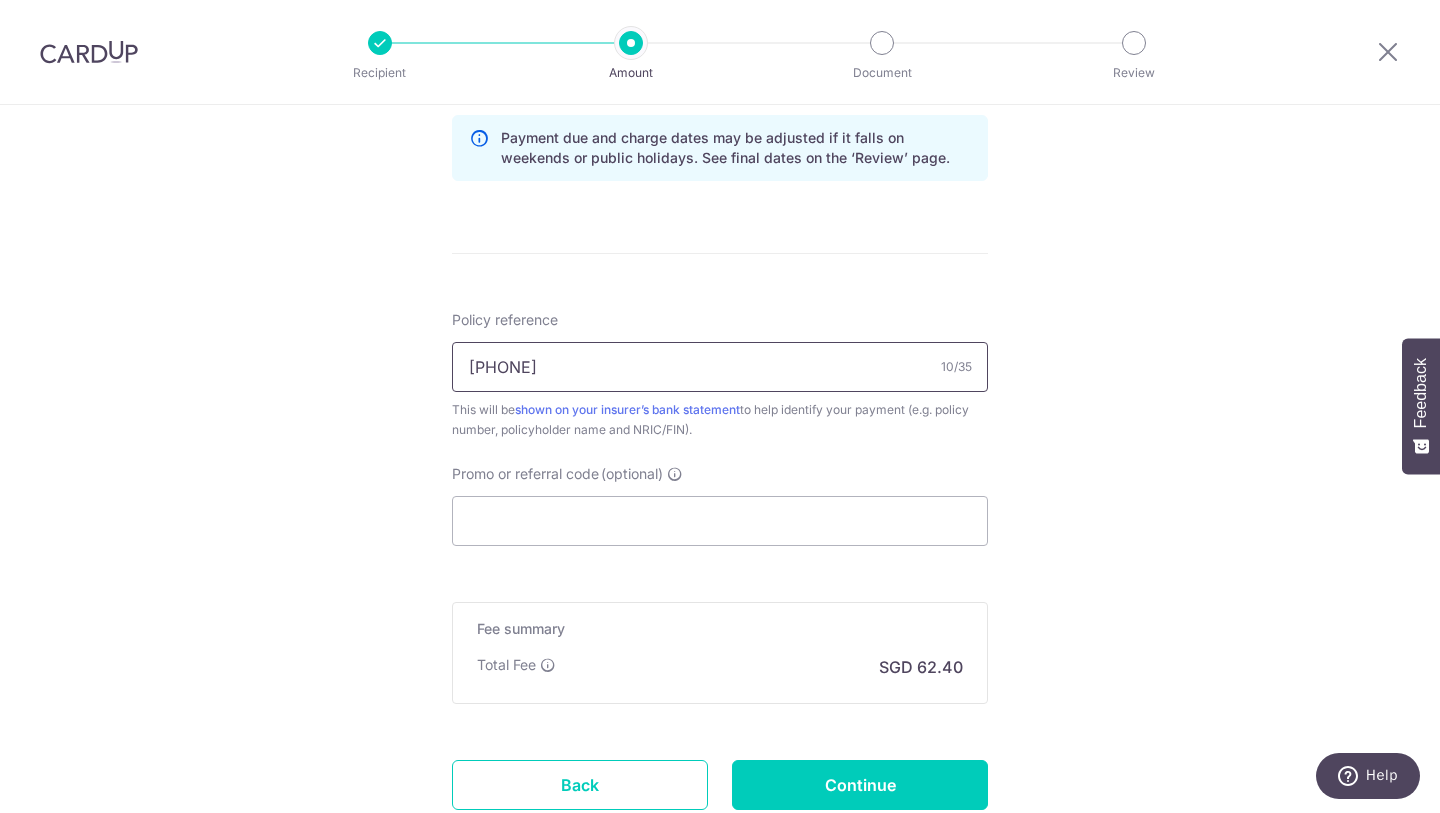 type on "[PHONE]" 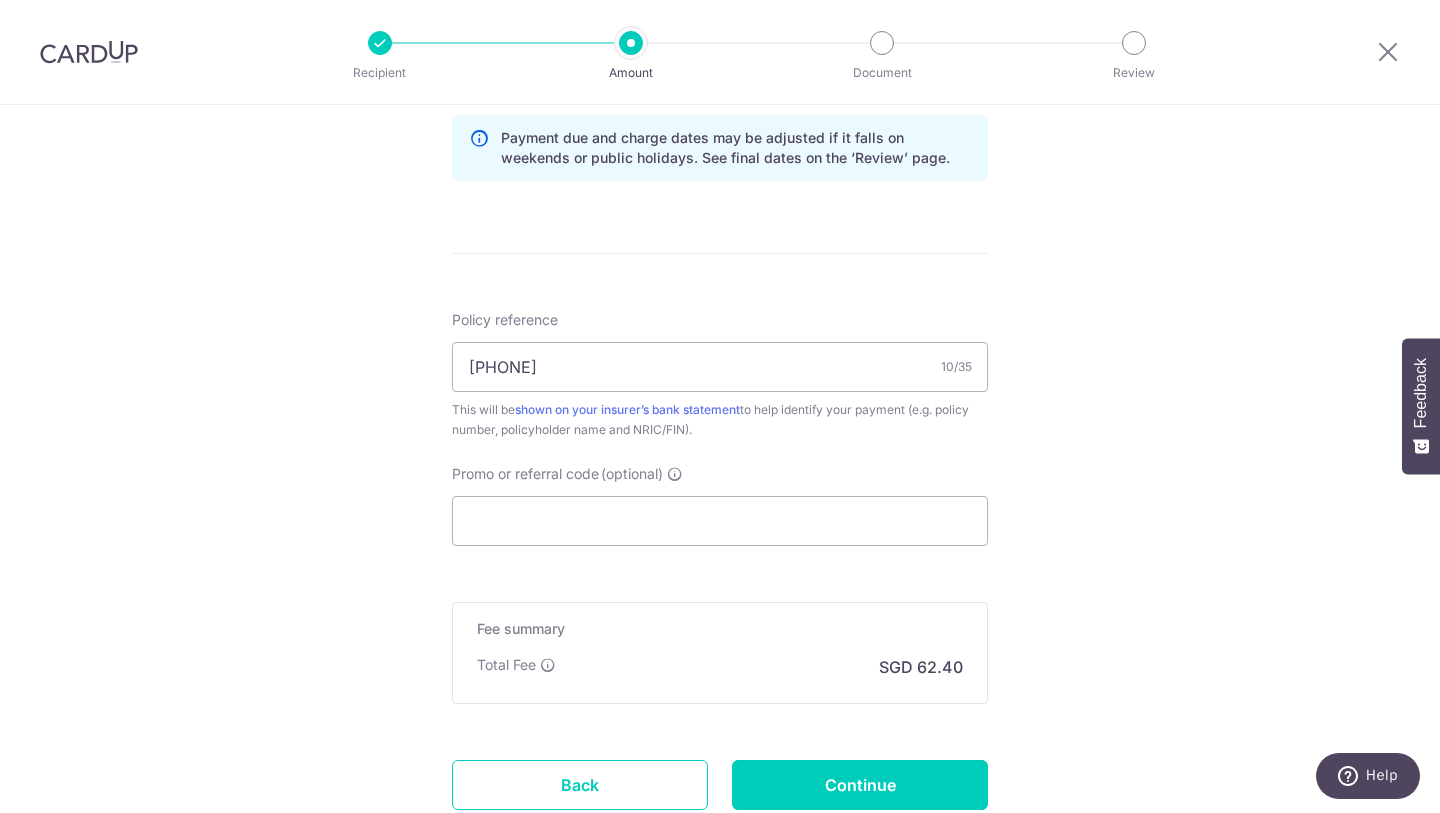 click on "Tell us more about your payment
Enter payment amount
SGD
2,400.05
2400.05
Select Card
**** 4306
Add credit card
Your Cards
**** 4306
**** 0290
Secure 256-bit SSL
Text
New card details
Card
Secure 256-bit SSL" at bounding box center [720, 14] 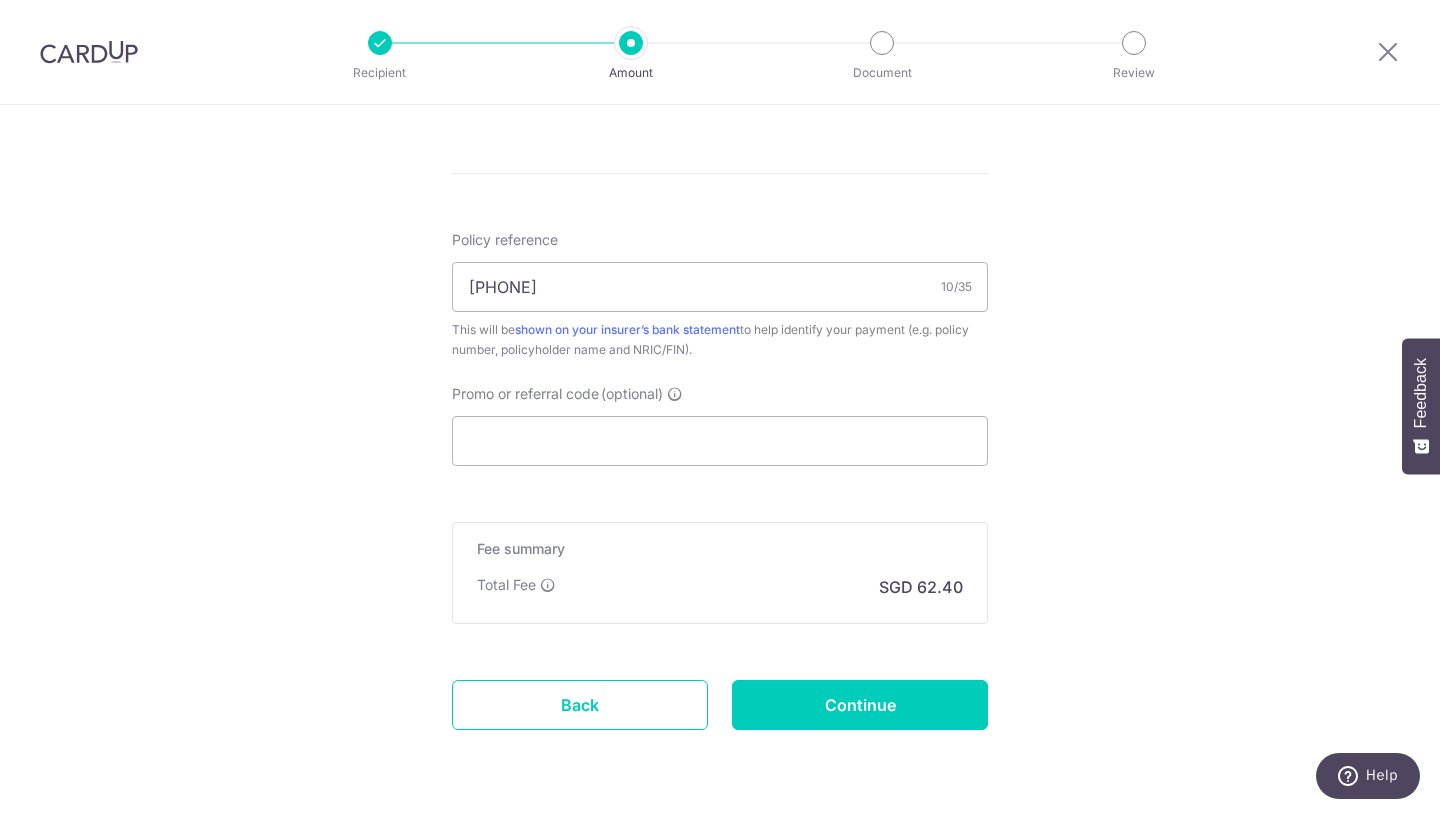 scroll, scrollTop: 1183, scrollLeft: 0, axis: vertical 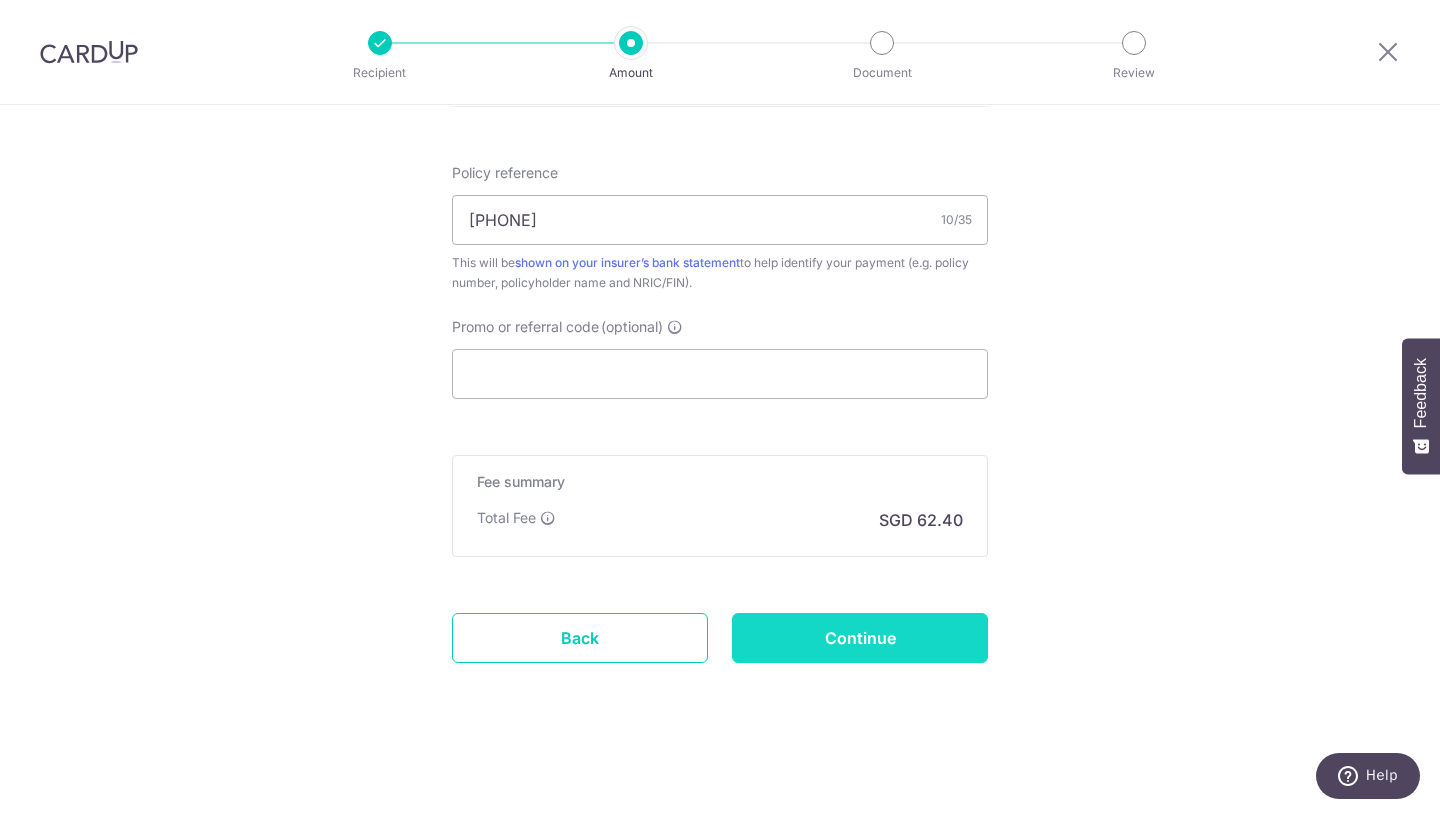 click on "Continue" at bounding box center (860, 638) 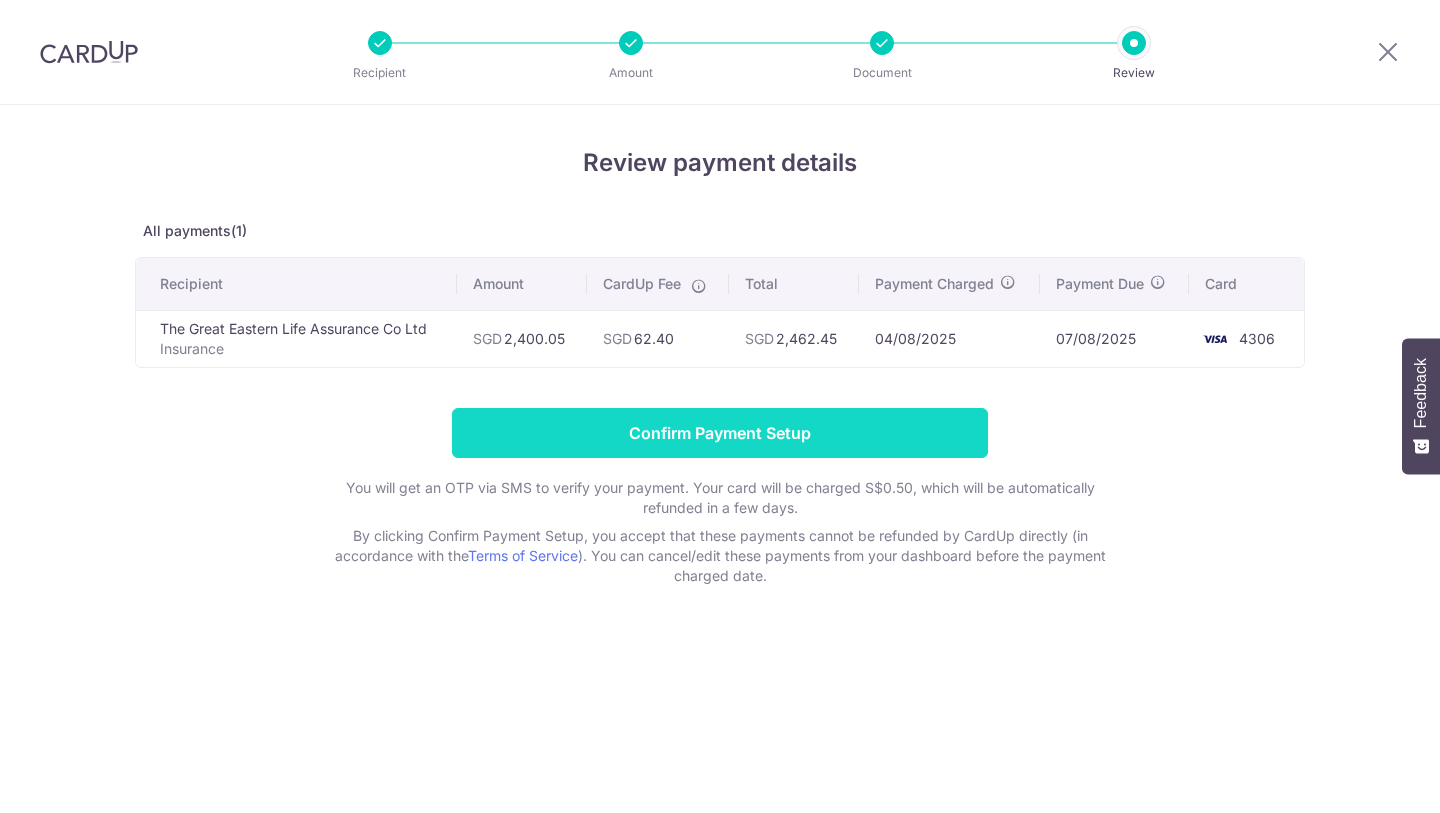 scroll, scrollTop: 0, scrollLeft: 0, axis: both 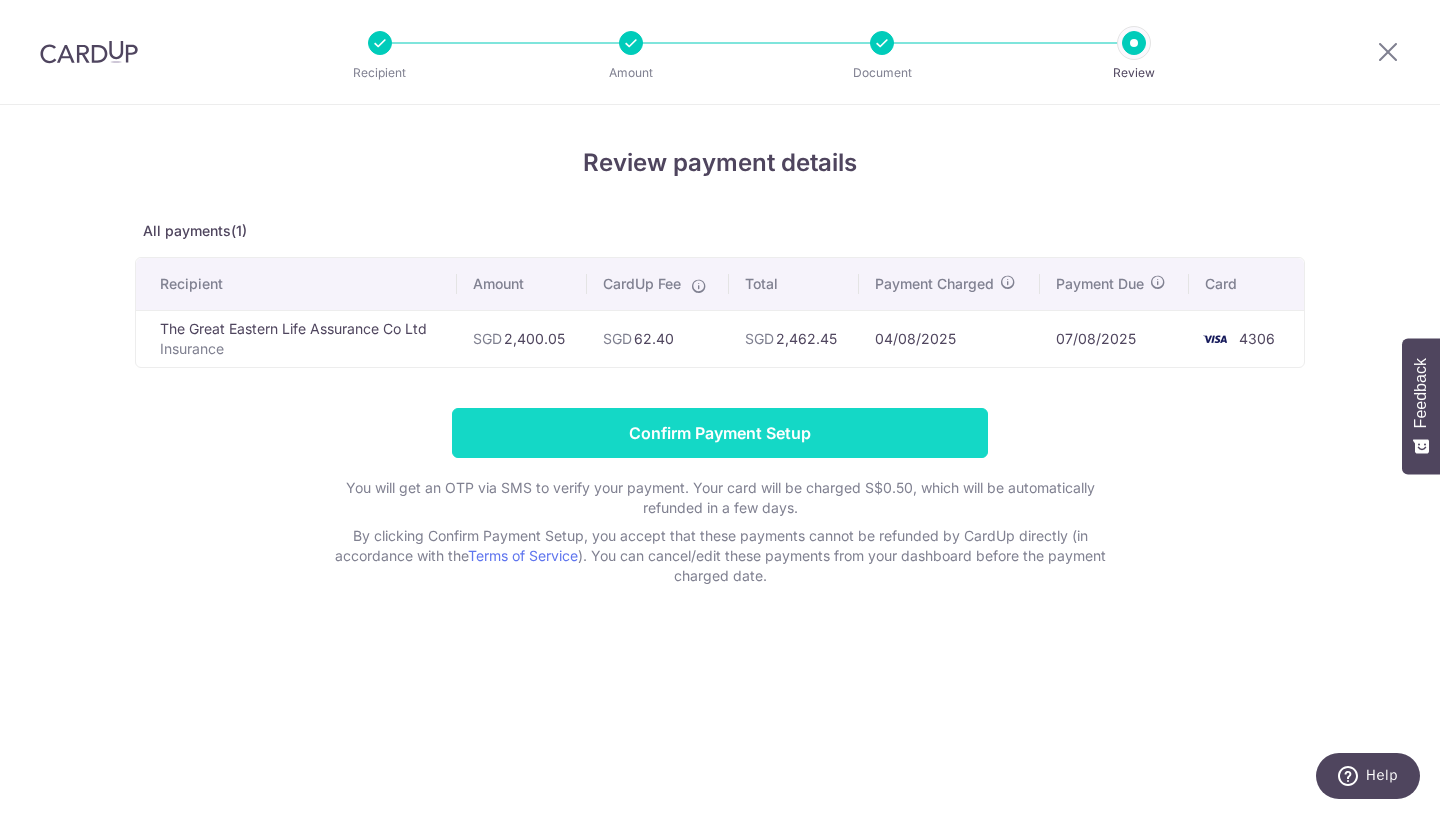 click on "Confirm Payment Setup" at bounding box center [720, 433] 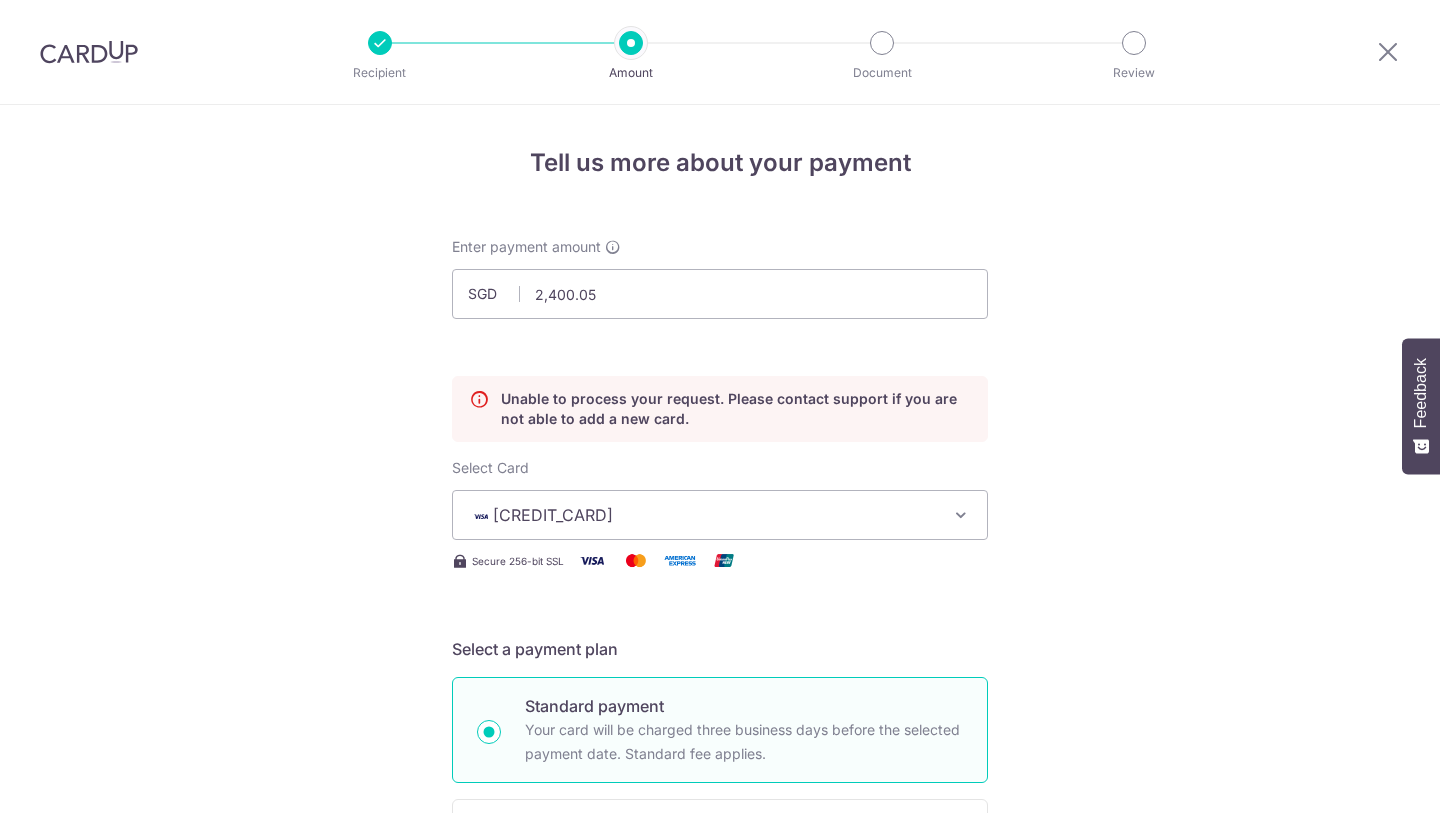 scroll, scrollTop: 0, scrollLeft: 0, axis: both 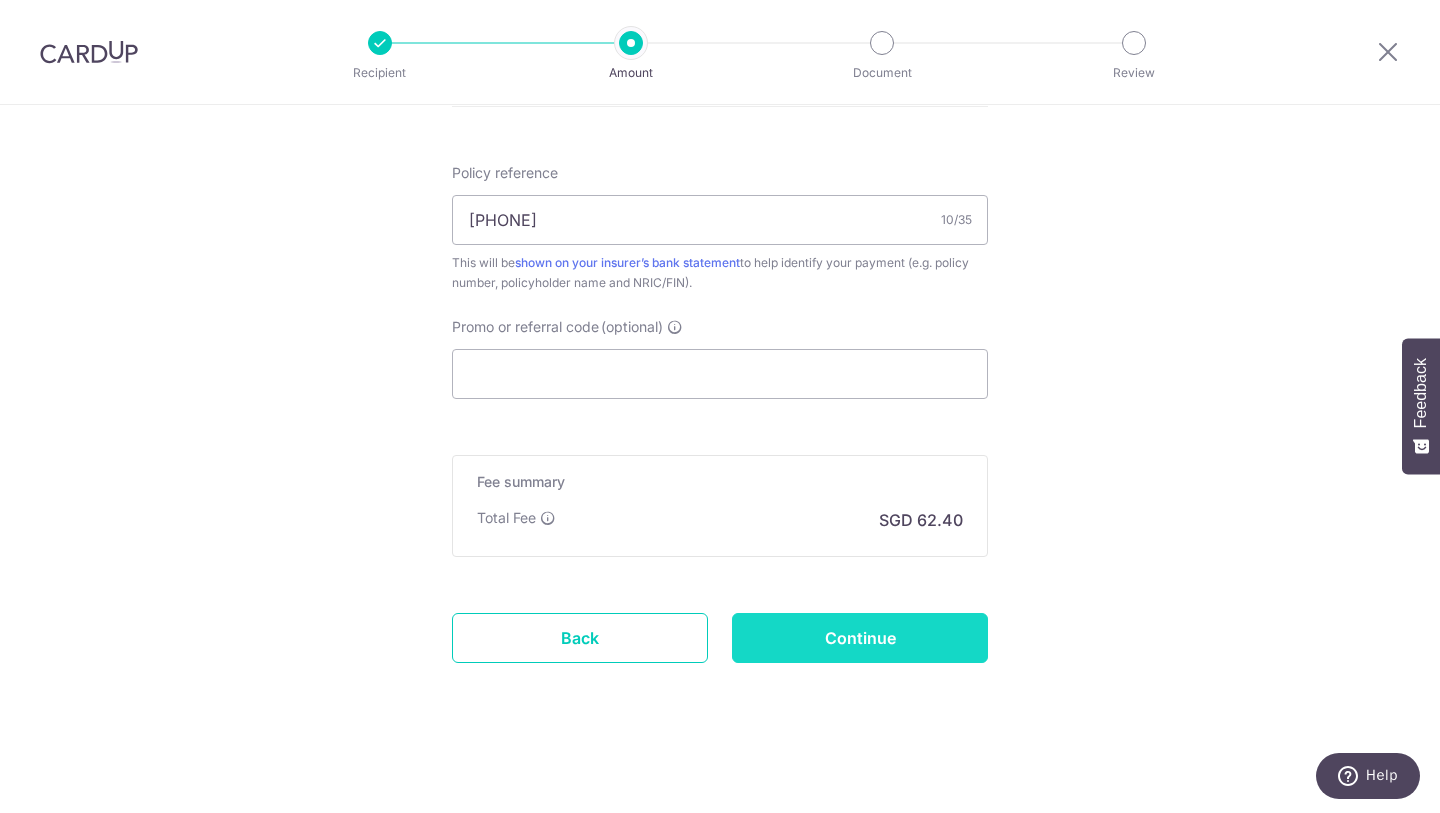 click on "Continue" at bounding box center (860, 638) 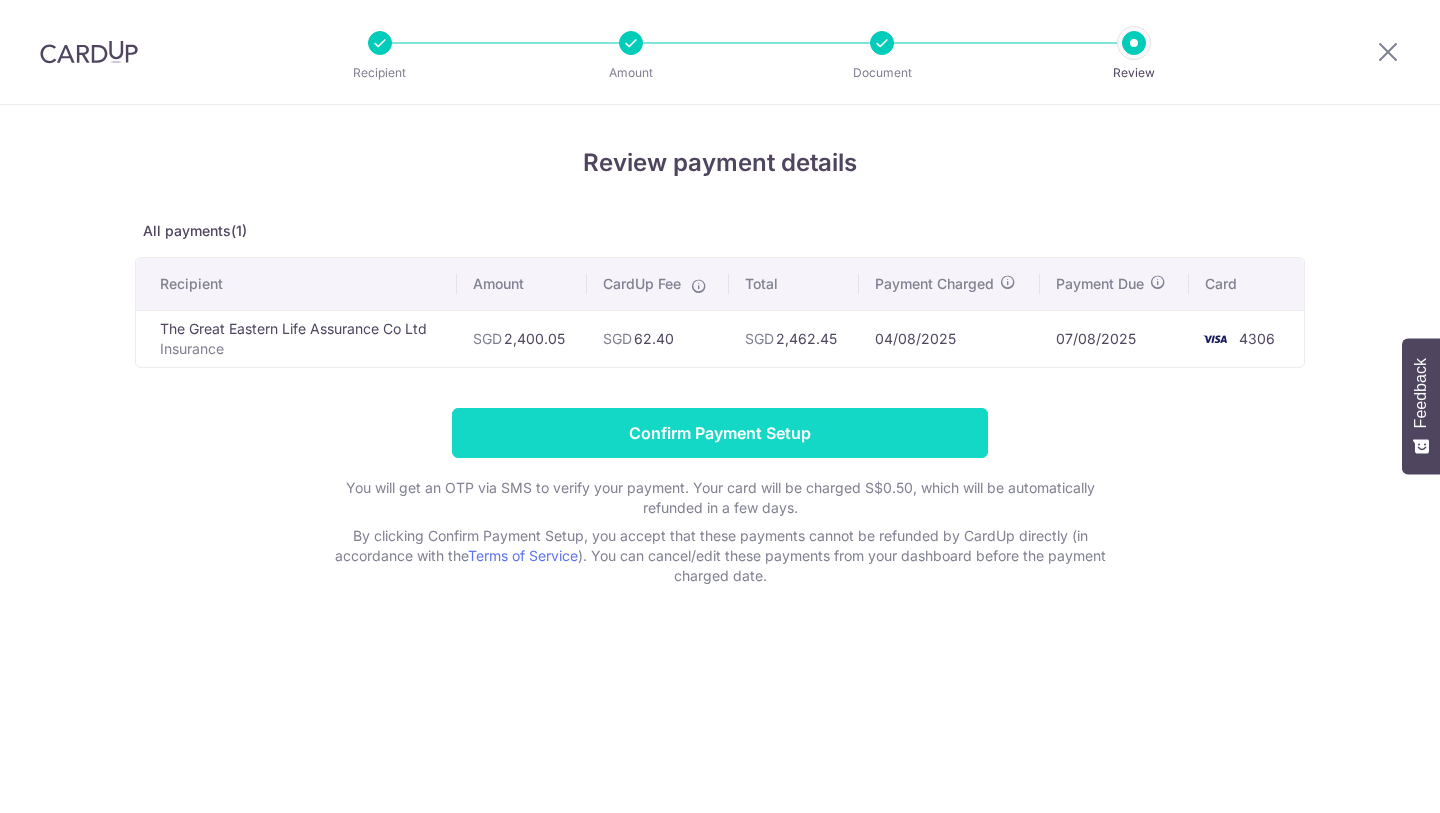 scroll, scrollTop: 0, scrollLeft: 0, axis: both 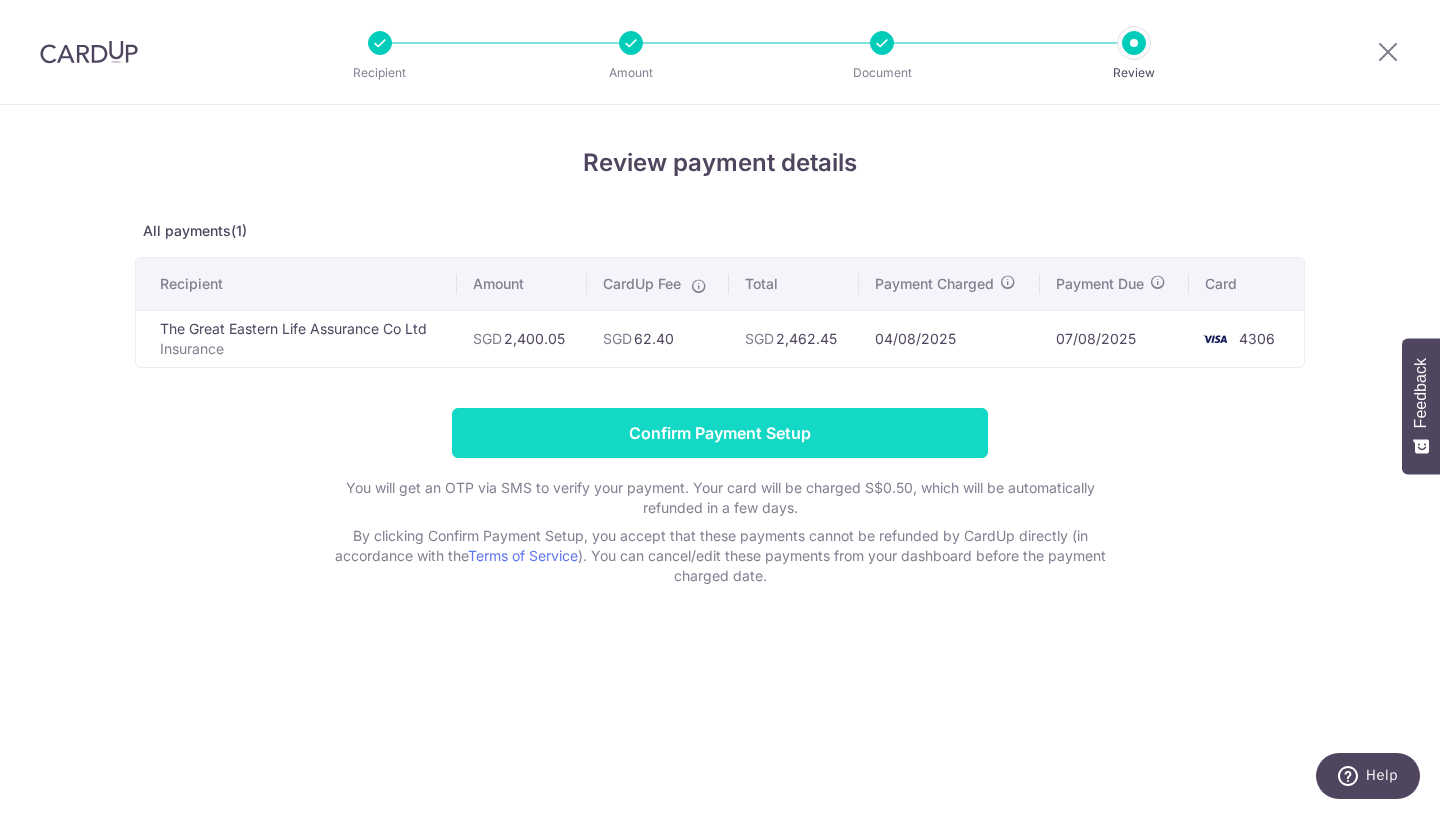 click on "Confirm Payment Setup" at bounding box center (720, 433) 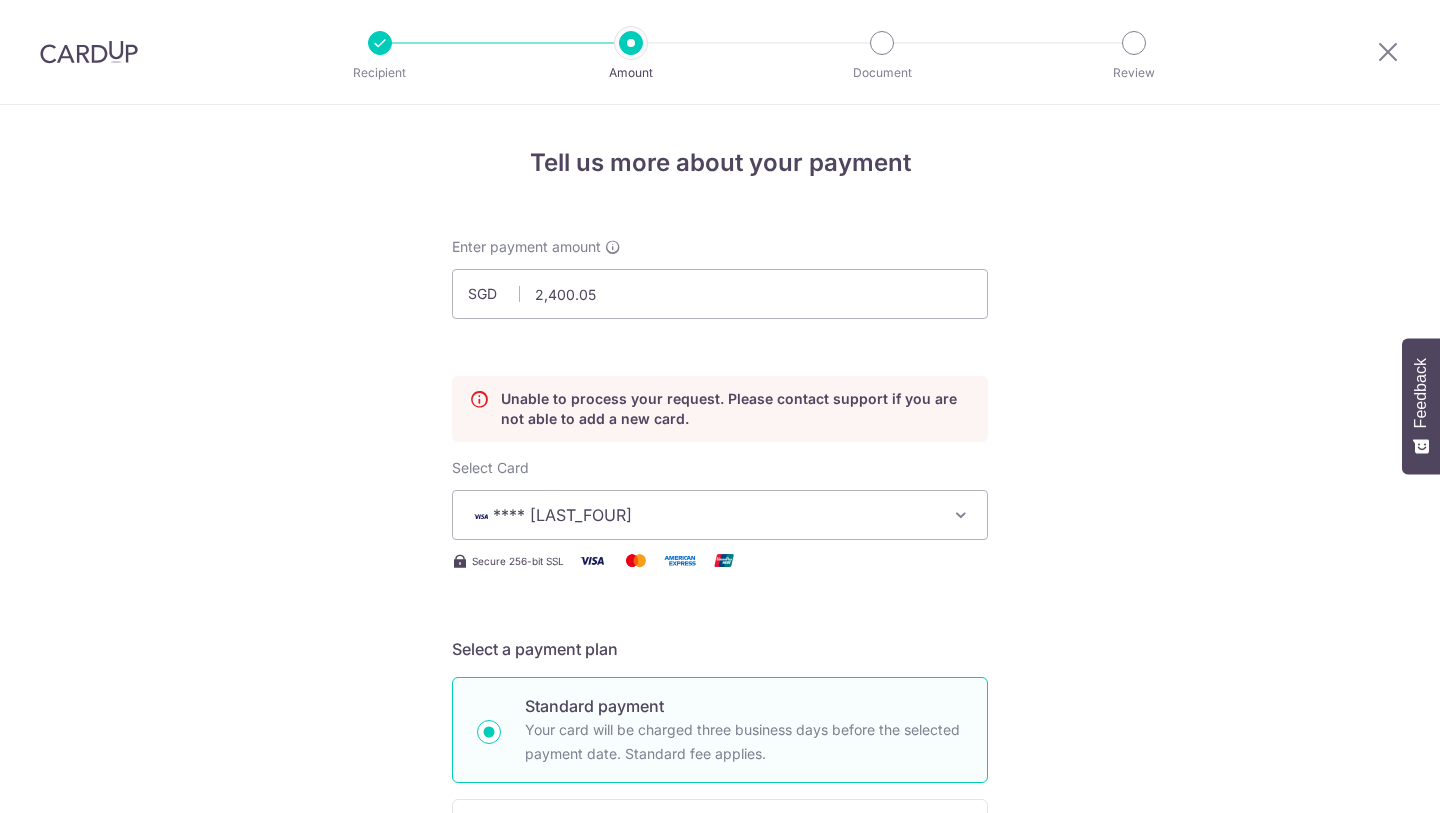 scroll, scrollTop: 0, scrollLeft: 0, axis: both 